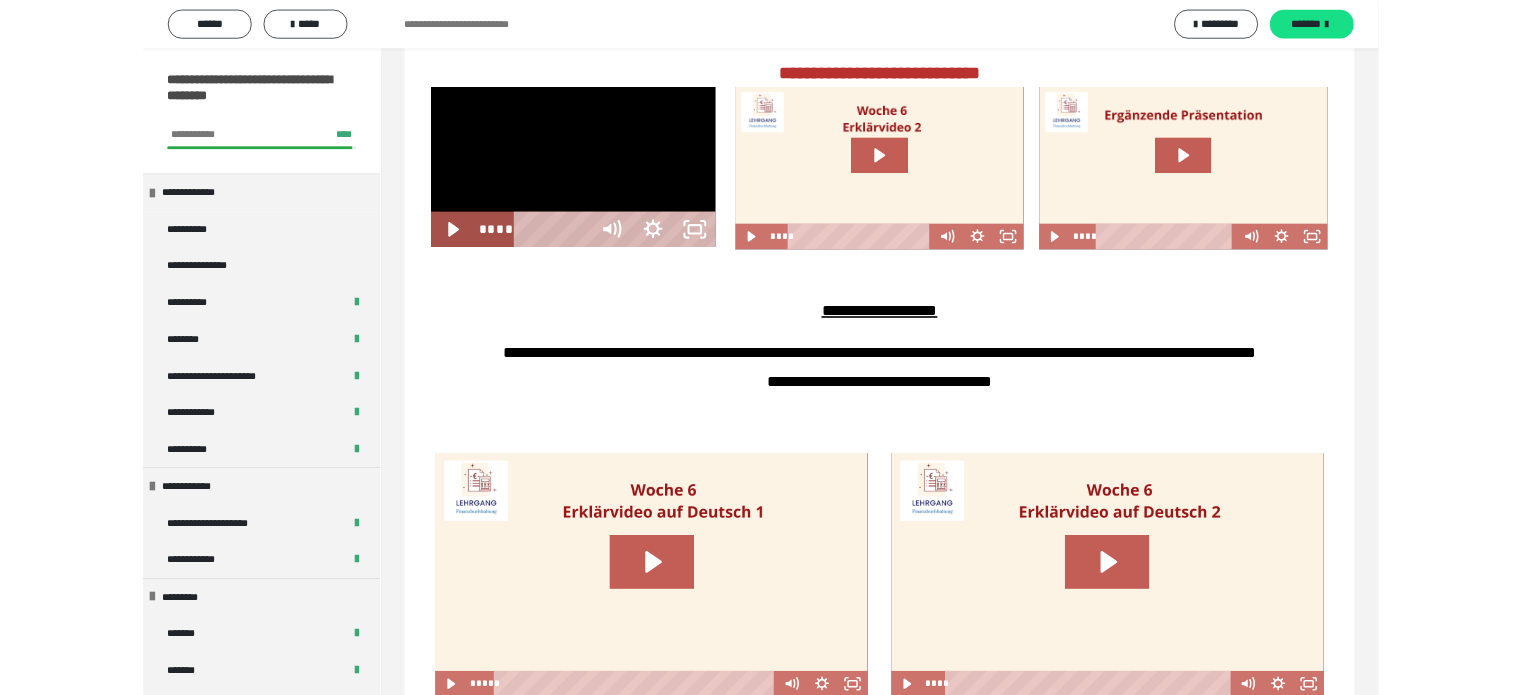 scroll, scrollTop: 0, scrollLeft: 0, axis: both 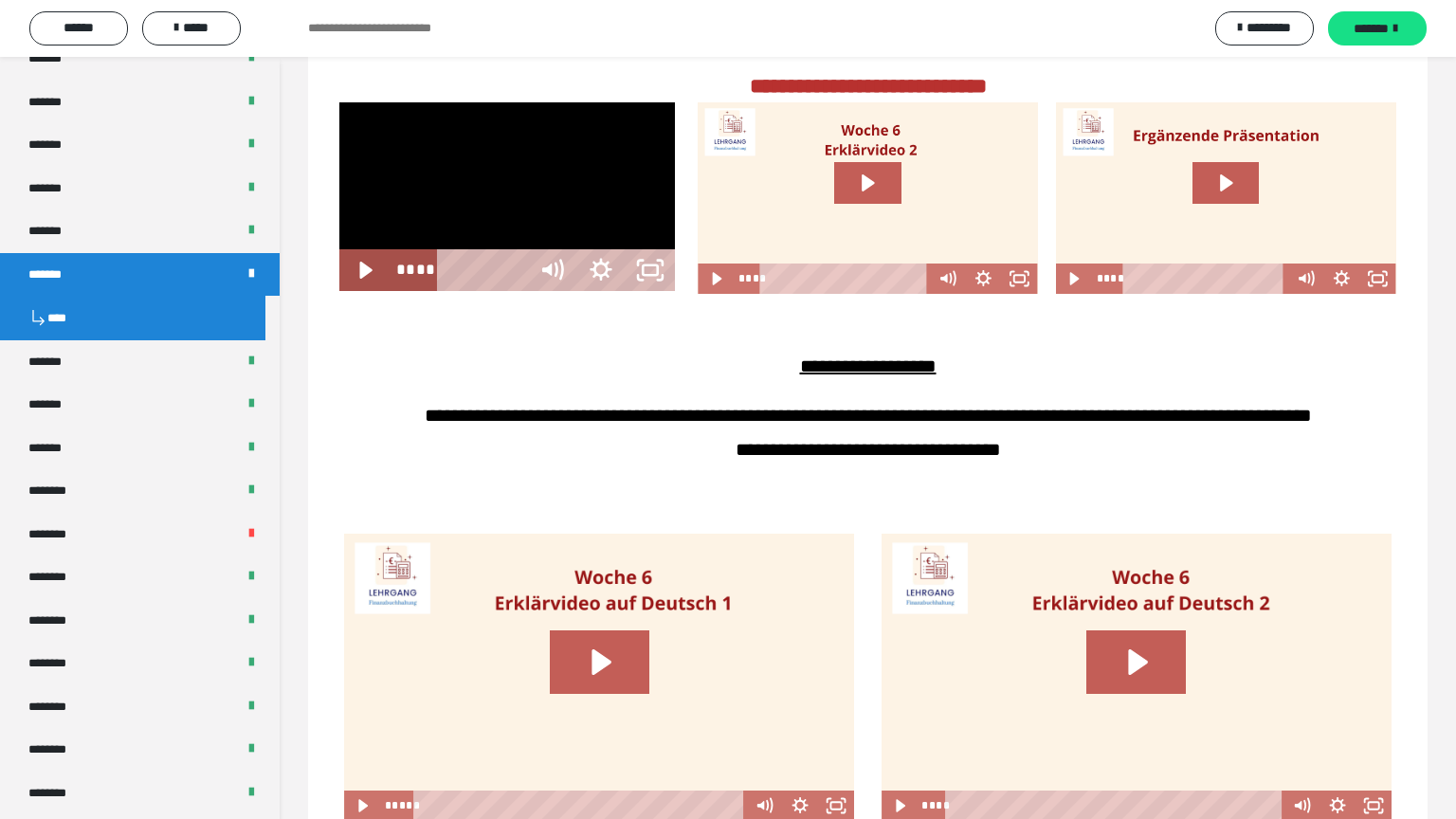 click on "****" at bounding box center (484, 270) 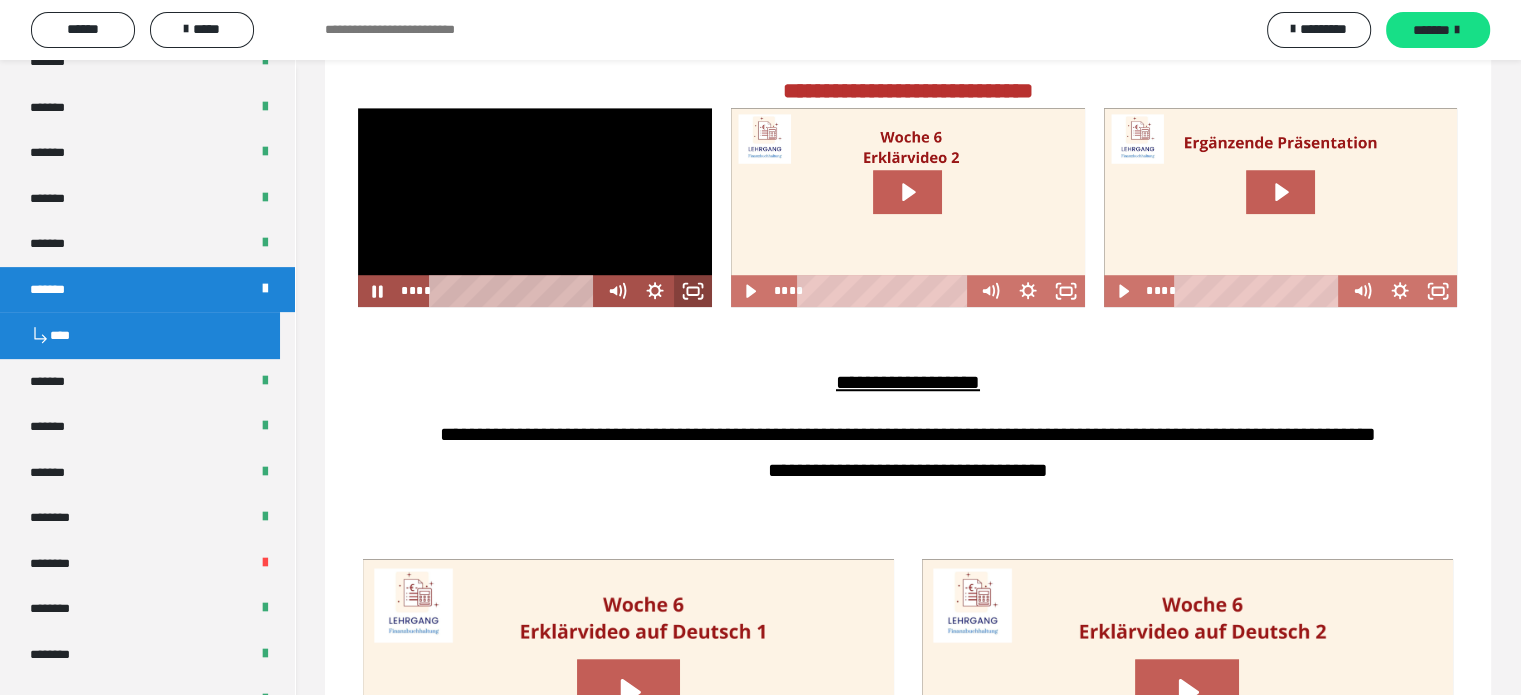 click 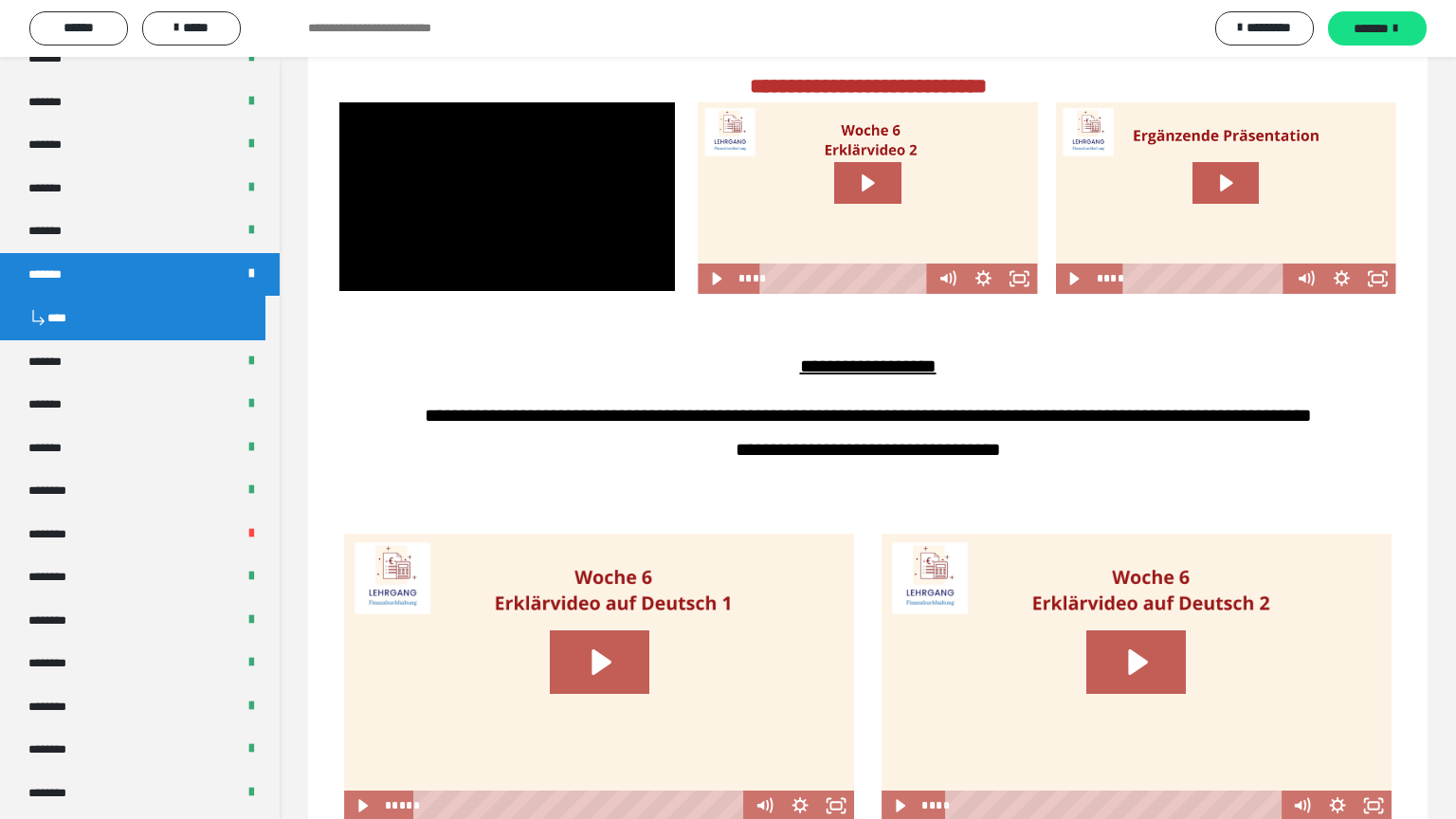 type 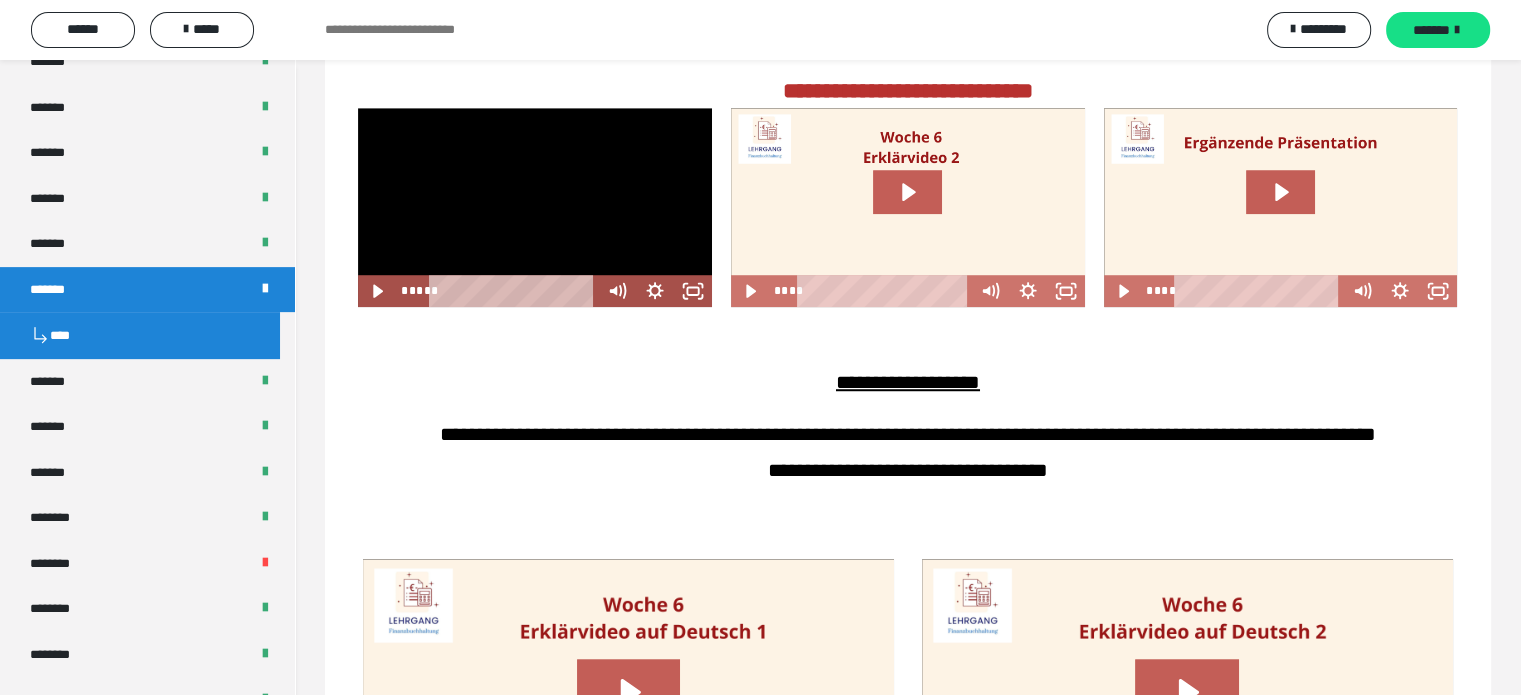click at bounding box center [908, 207] 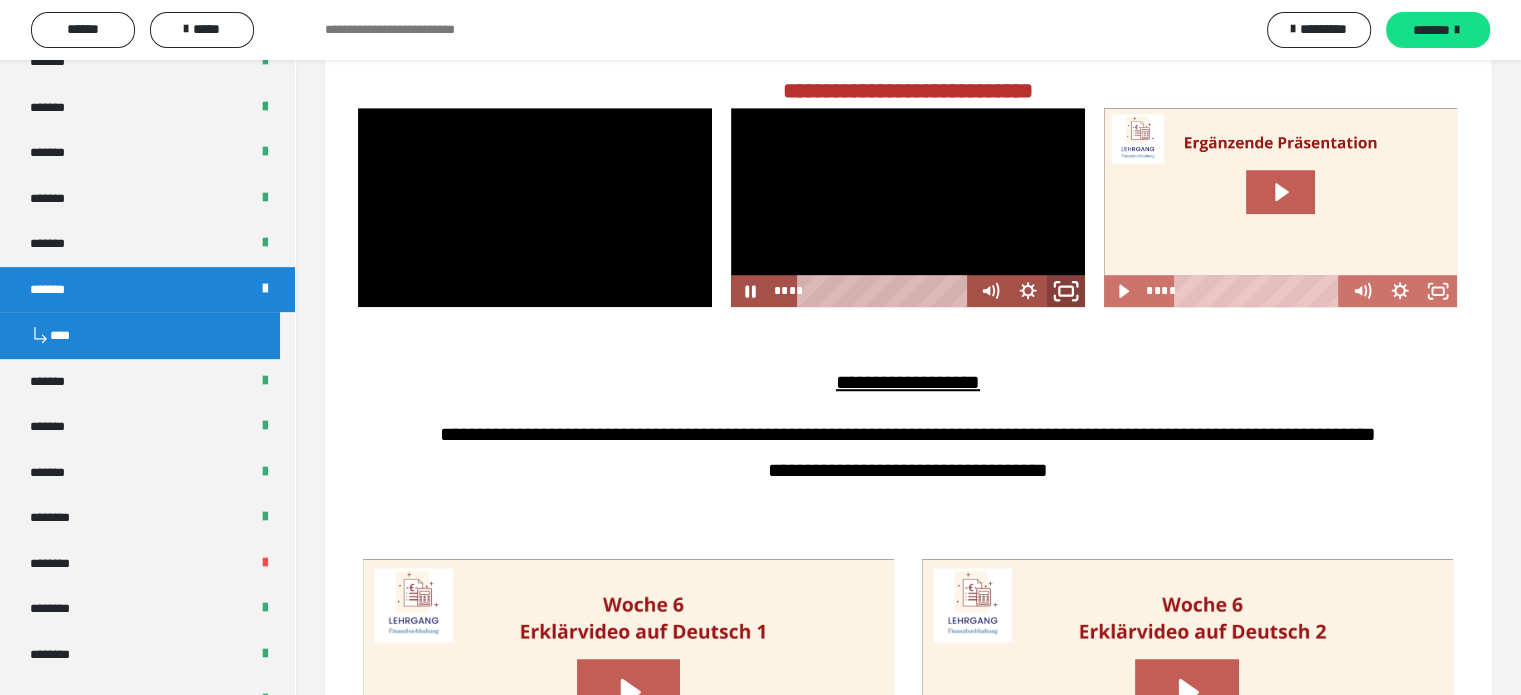 click 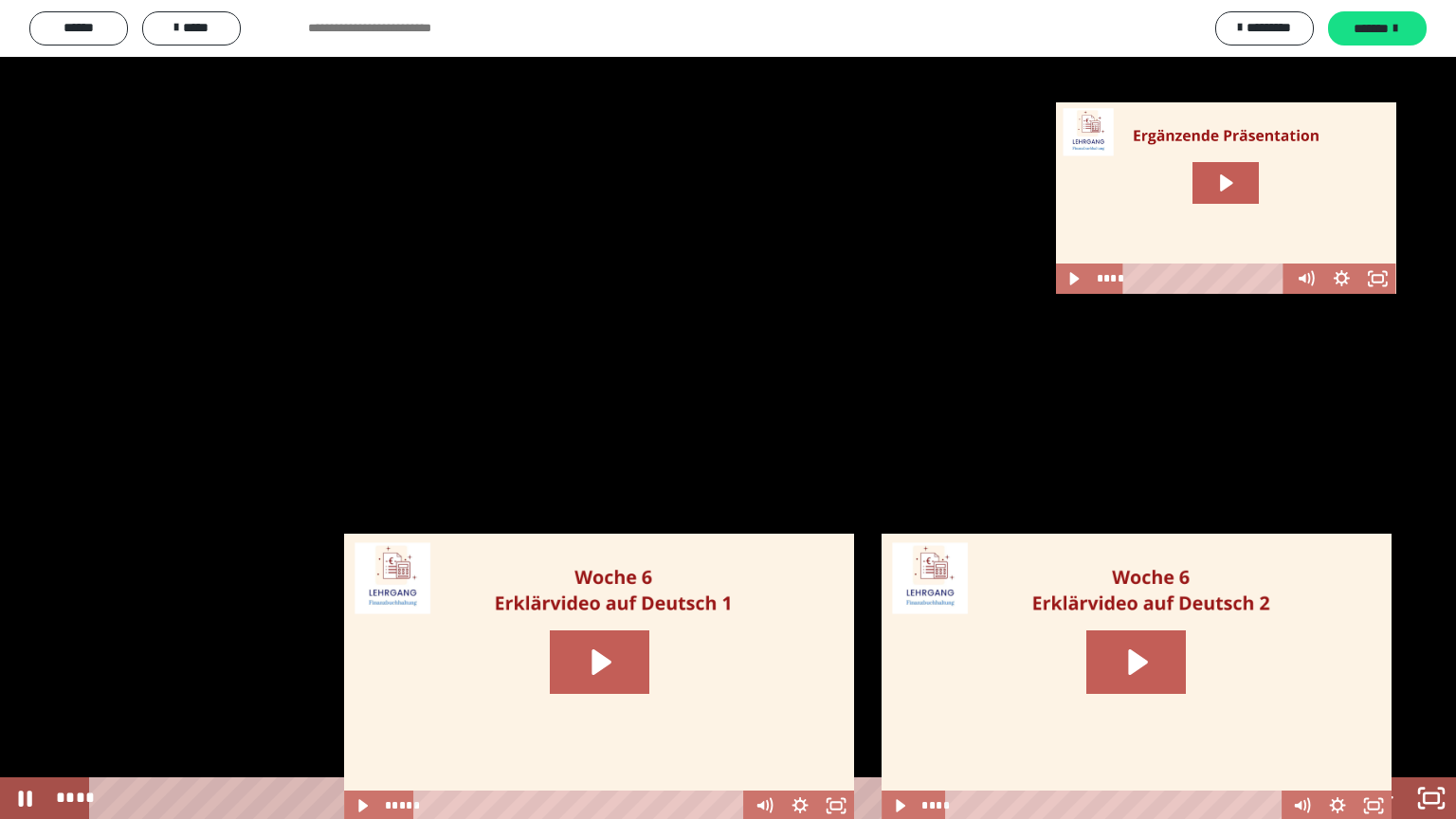 click at bounding box center (728, 410) 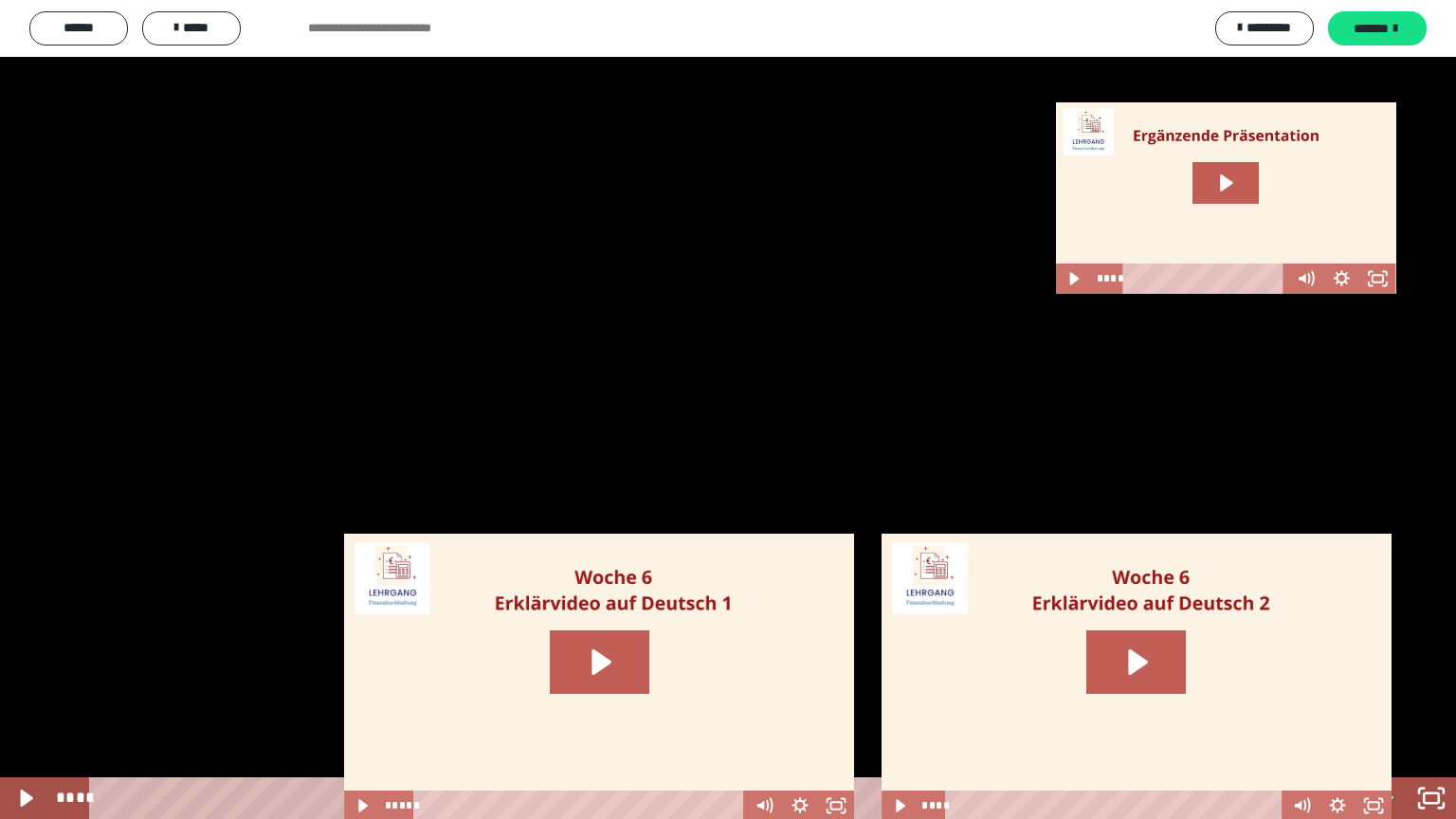 click at bounding box center [728, 410] 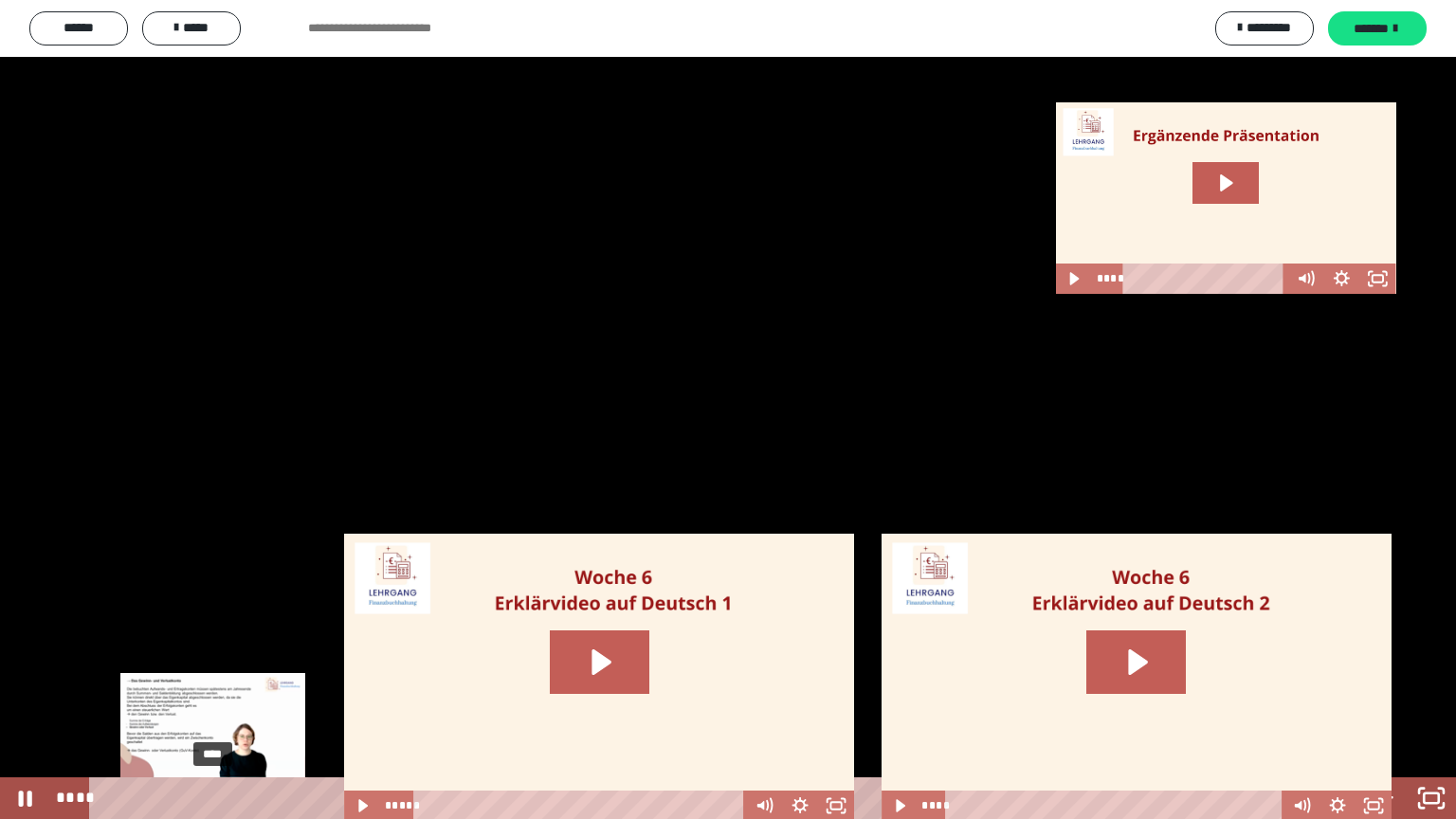click on "****" at bounding box center [701, 798] 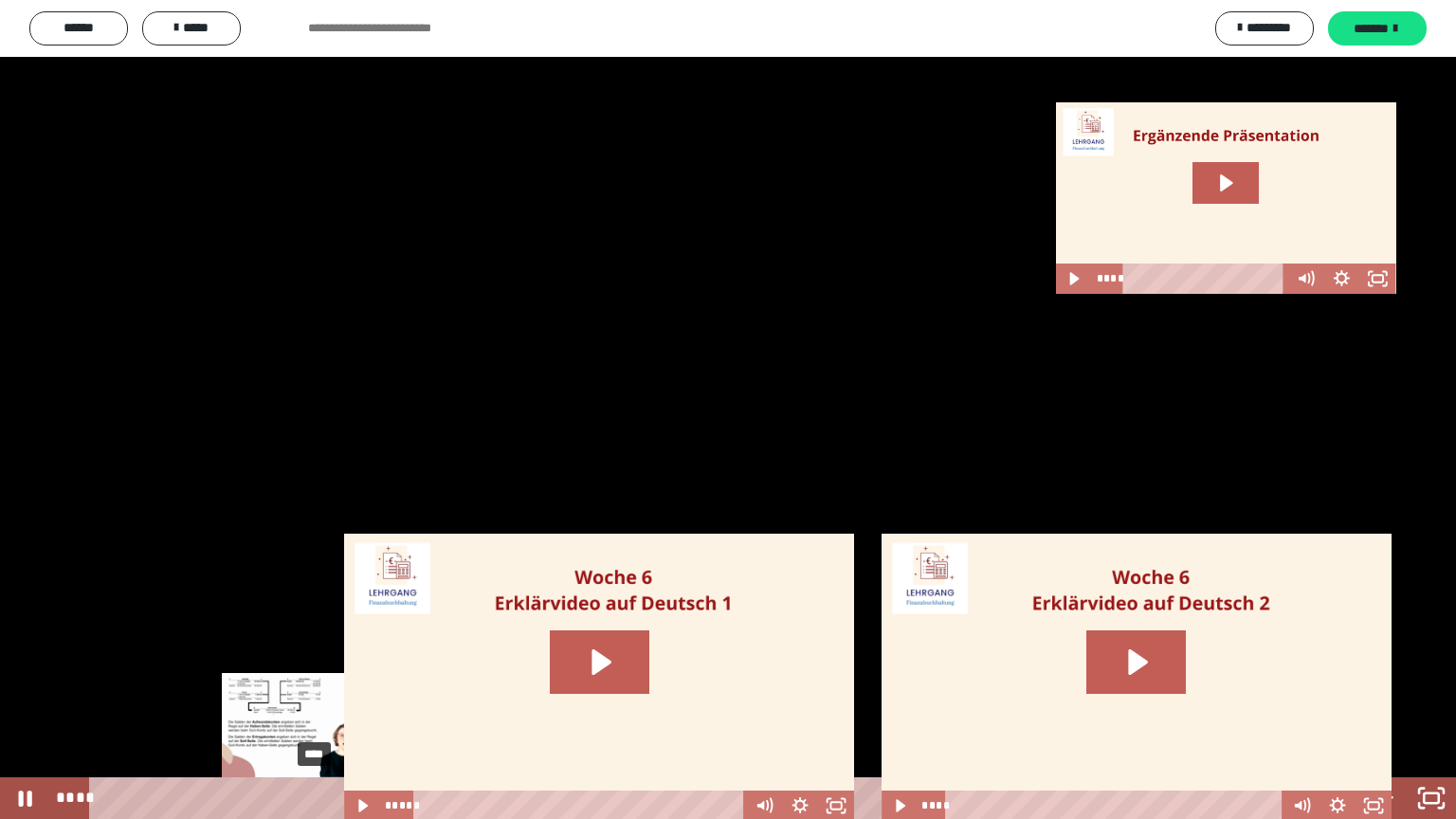 click on "****" at bounding box center (701, 798) 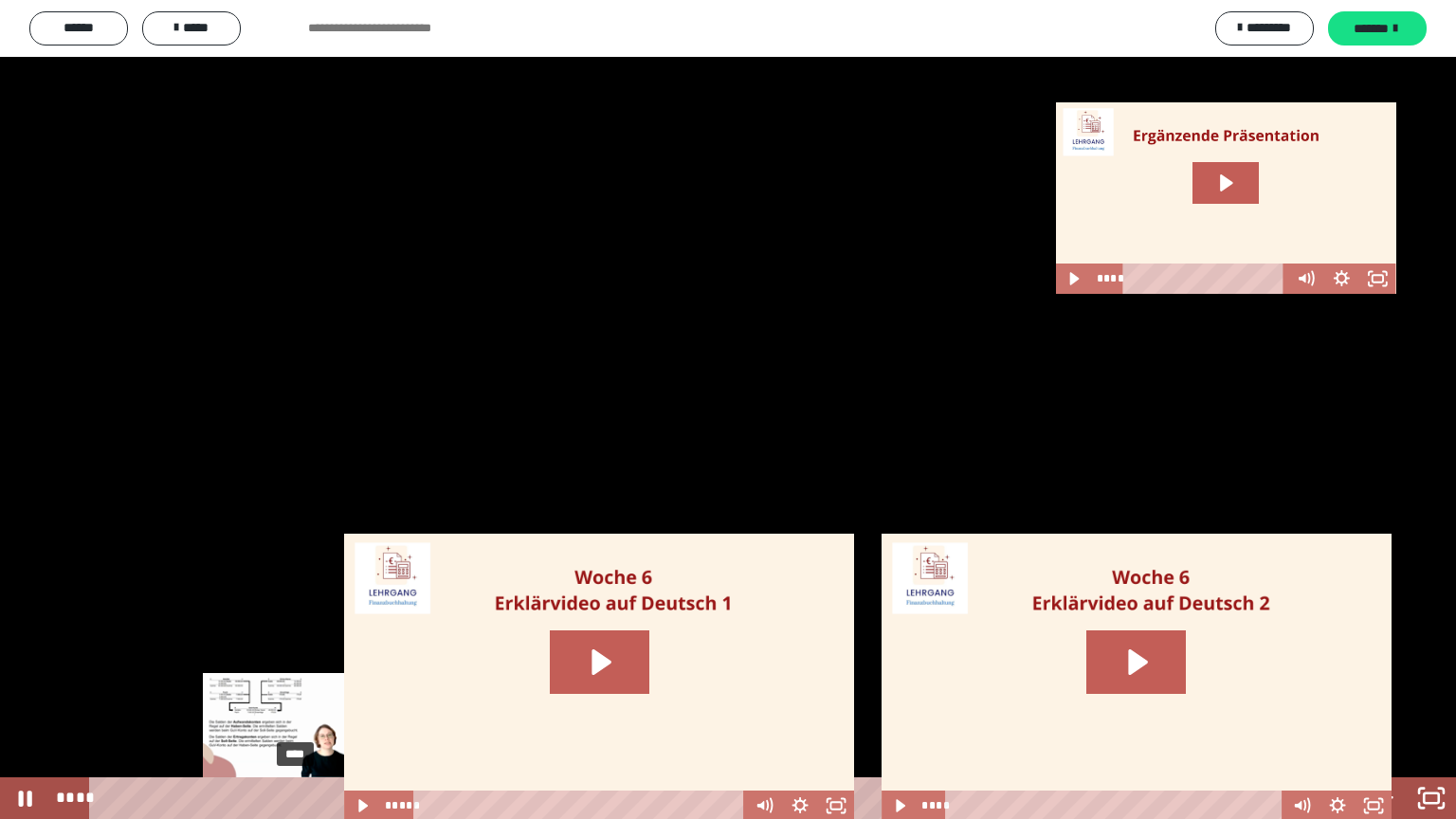 click on "****" at bounding box center (701, 798) 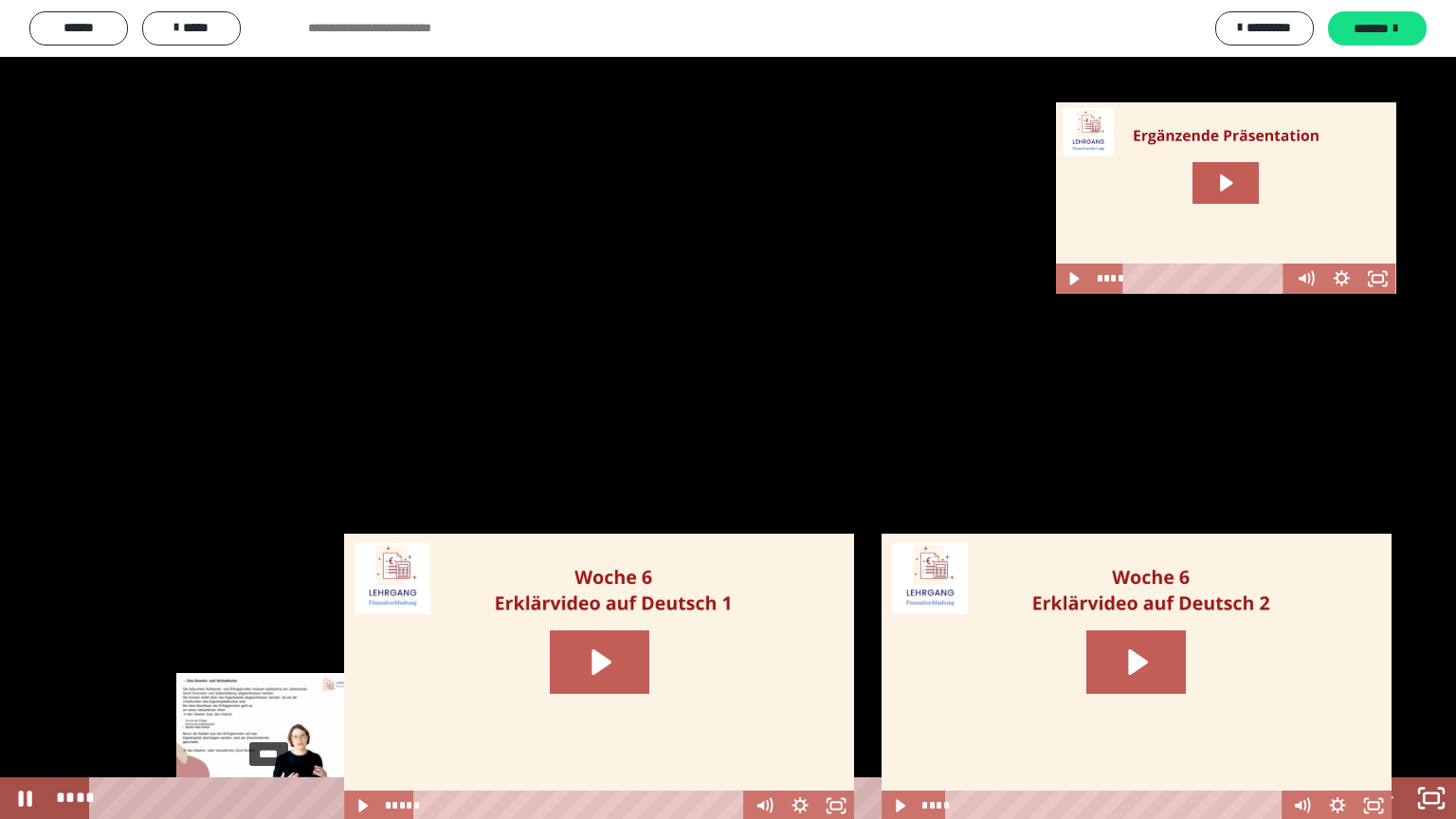 click on "****" at bounding box center (701, 798) 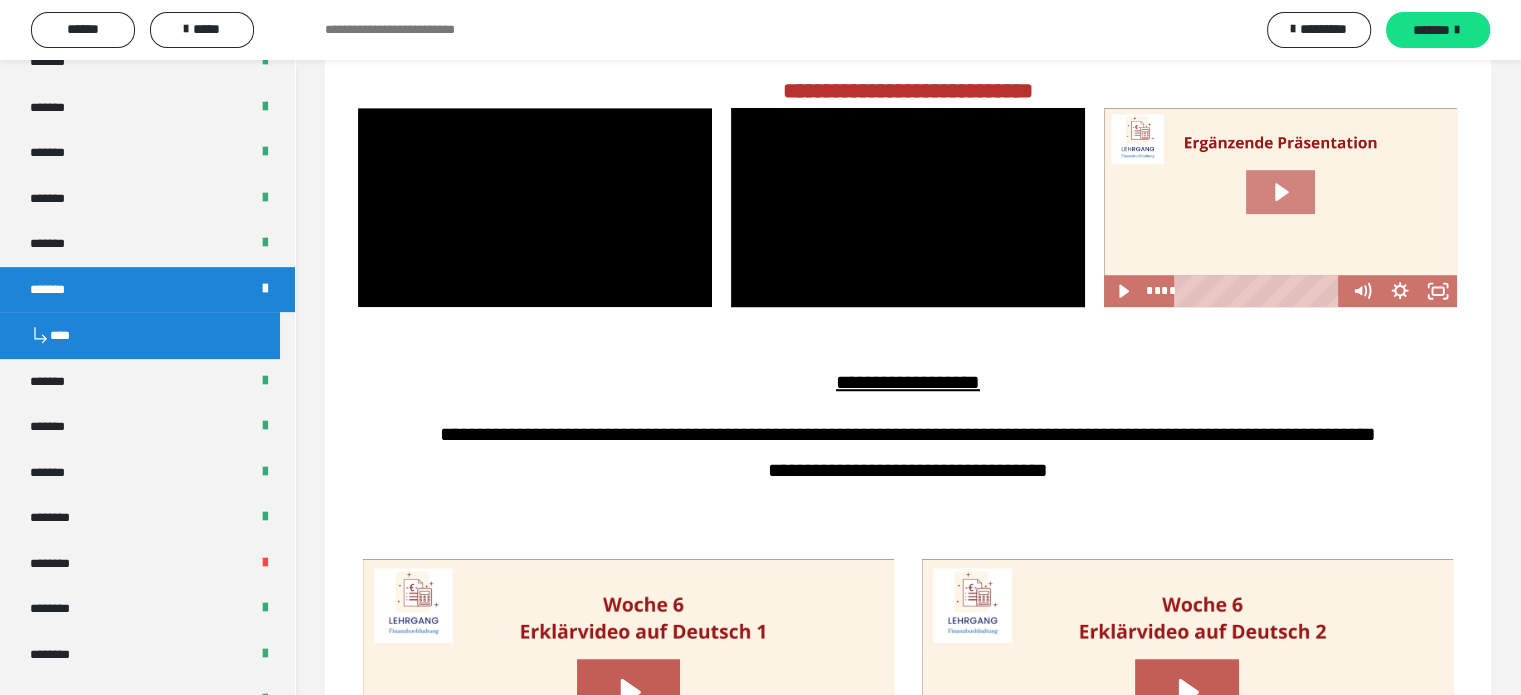 click 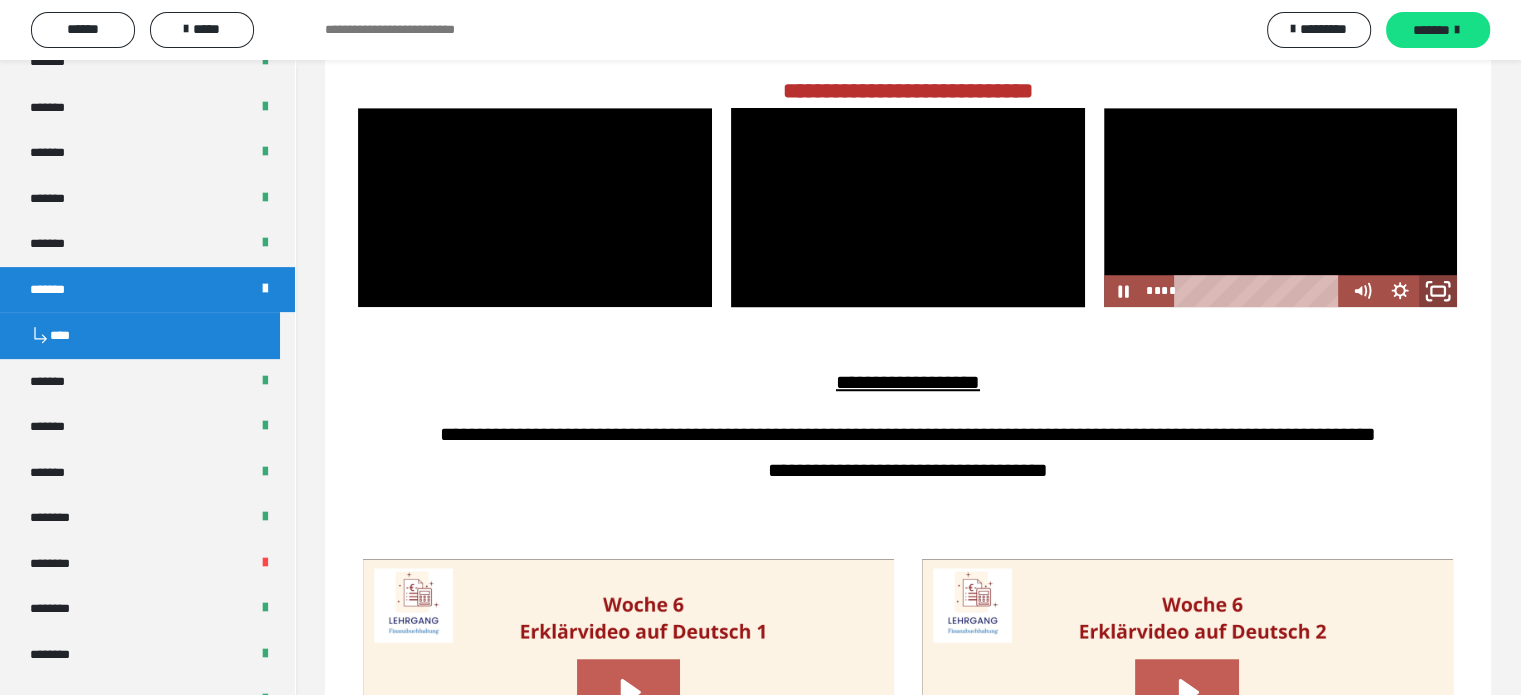 click 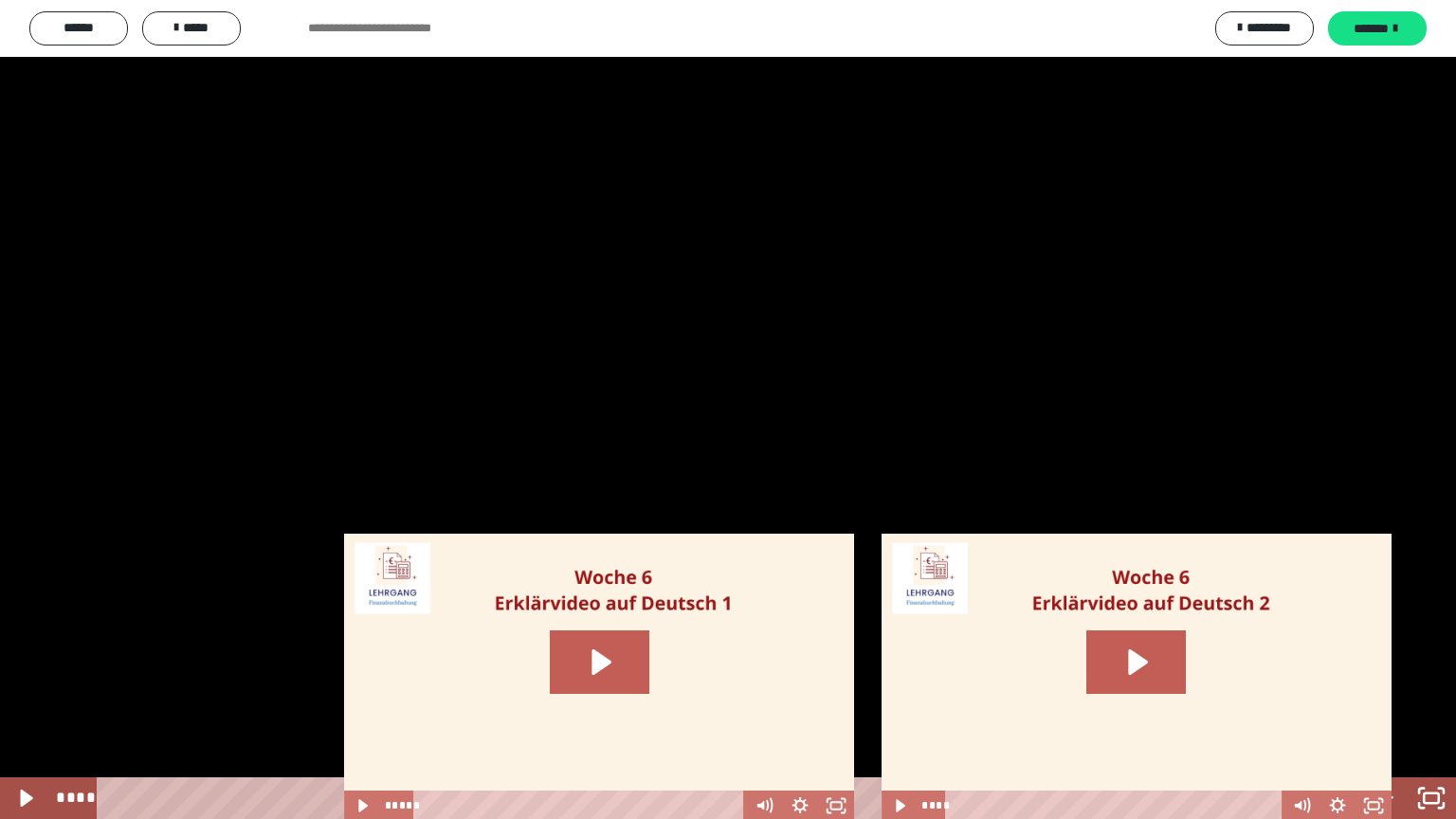 click at bounding box center [728, 410] 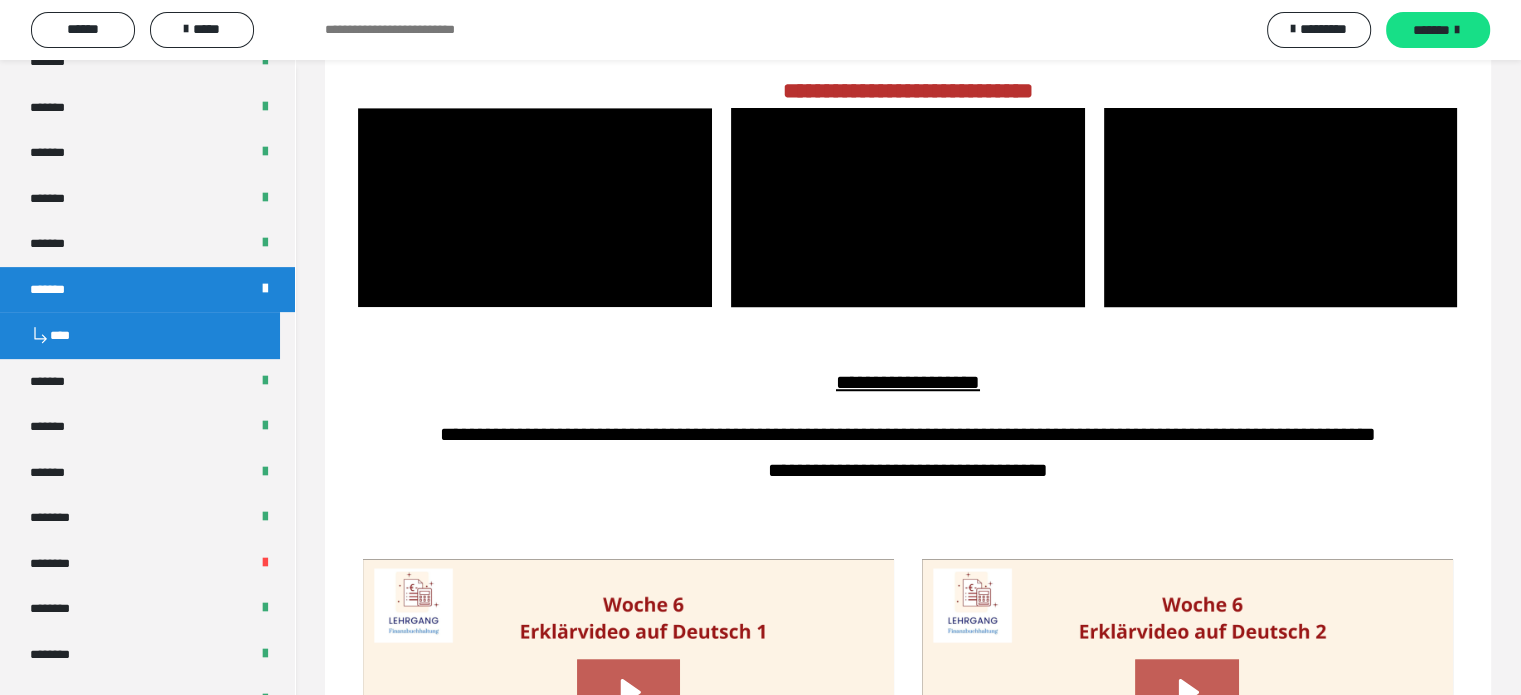 scroll, scrollTop: 1983, scrollLeft: 0, axis: vertical 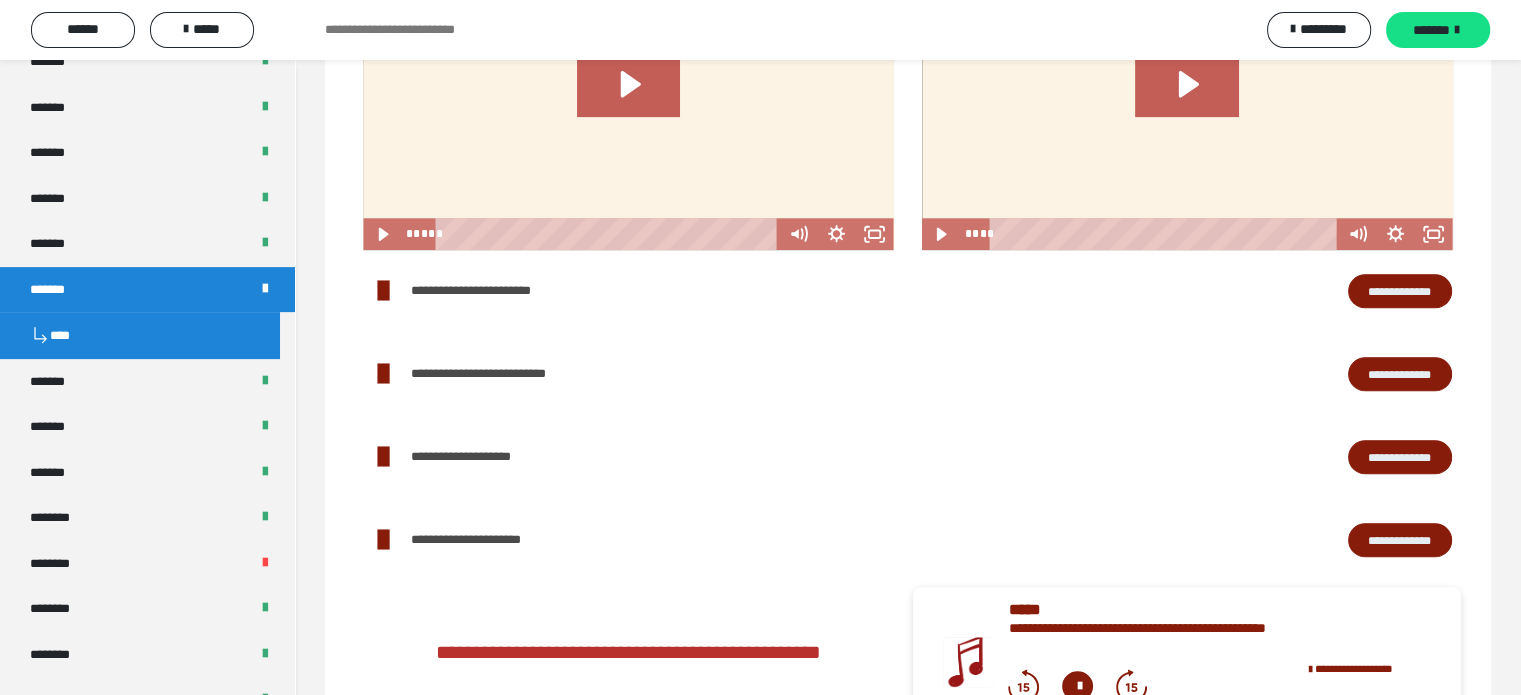 click on "**********" at bounding box center (1400, 457) 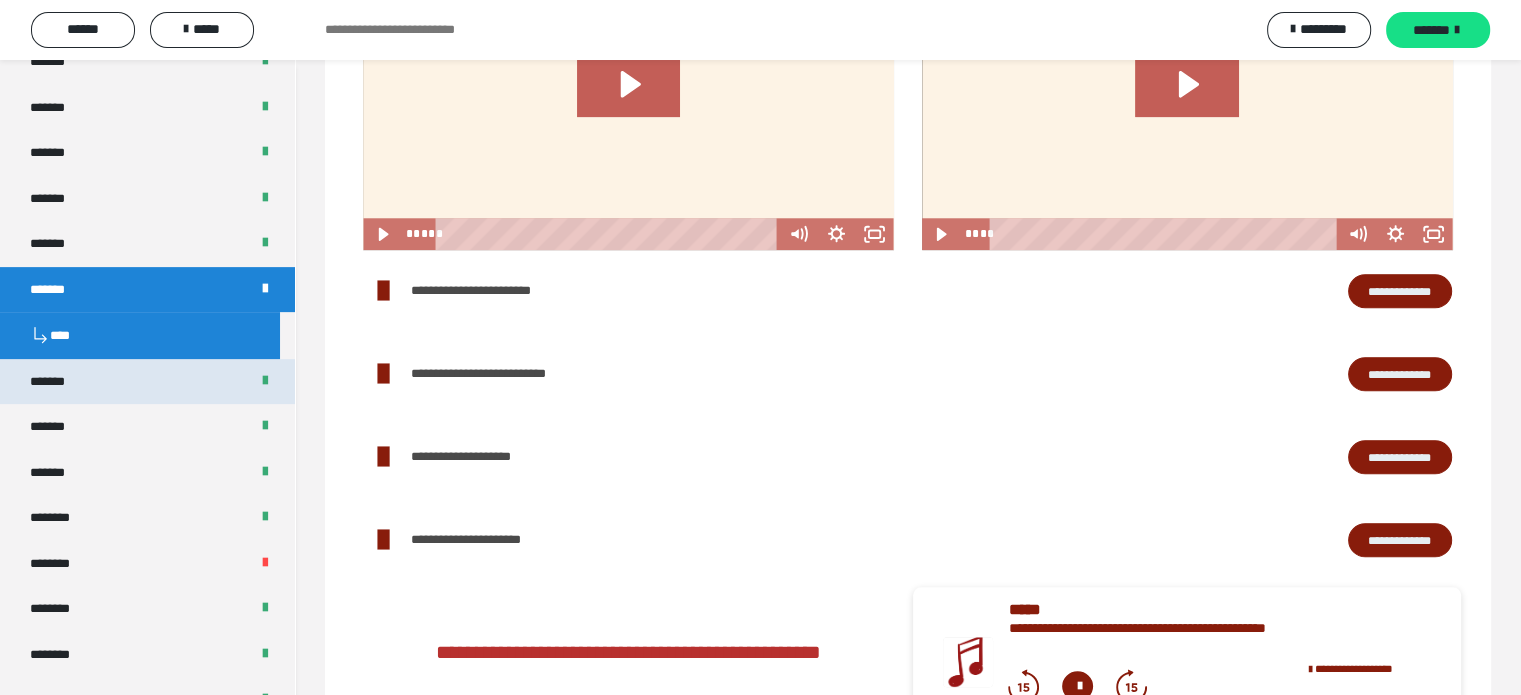 click on "*******" at bounding box center (147, 382) 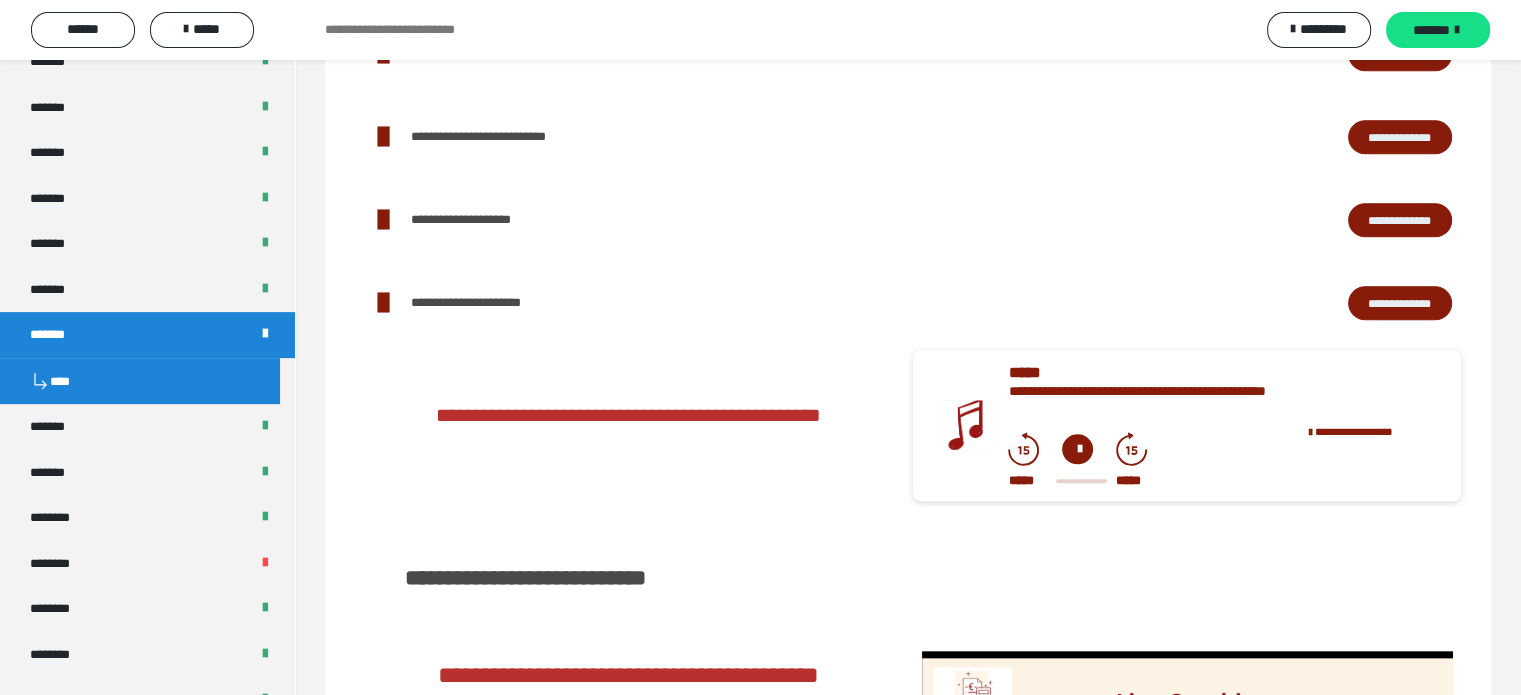 scroll, scrollTop: 1746, scrollLeft: 0, axis: vertical 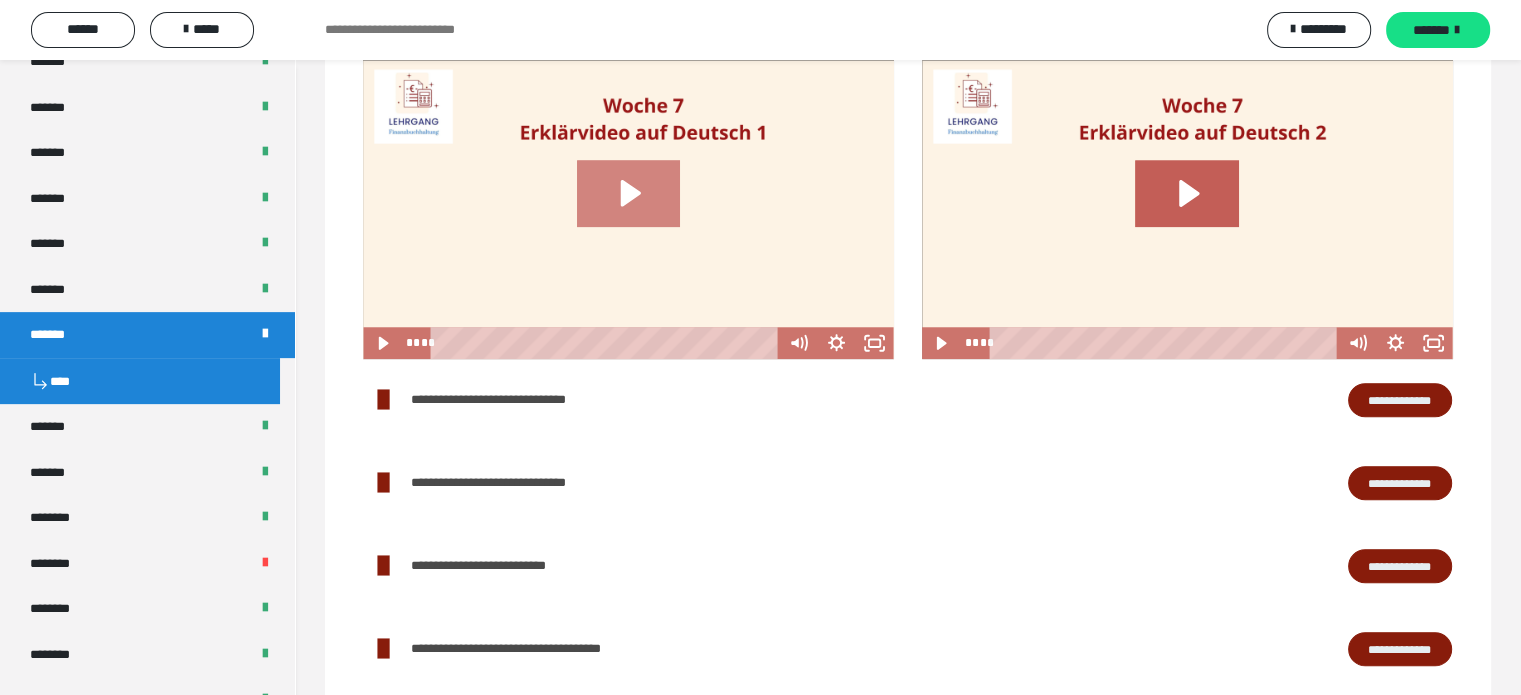 click 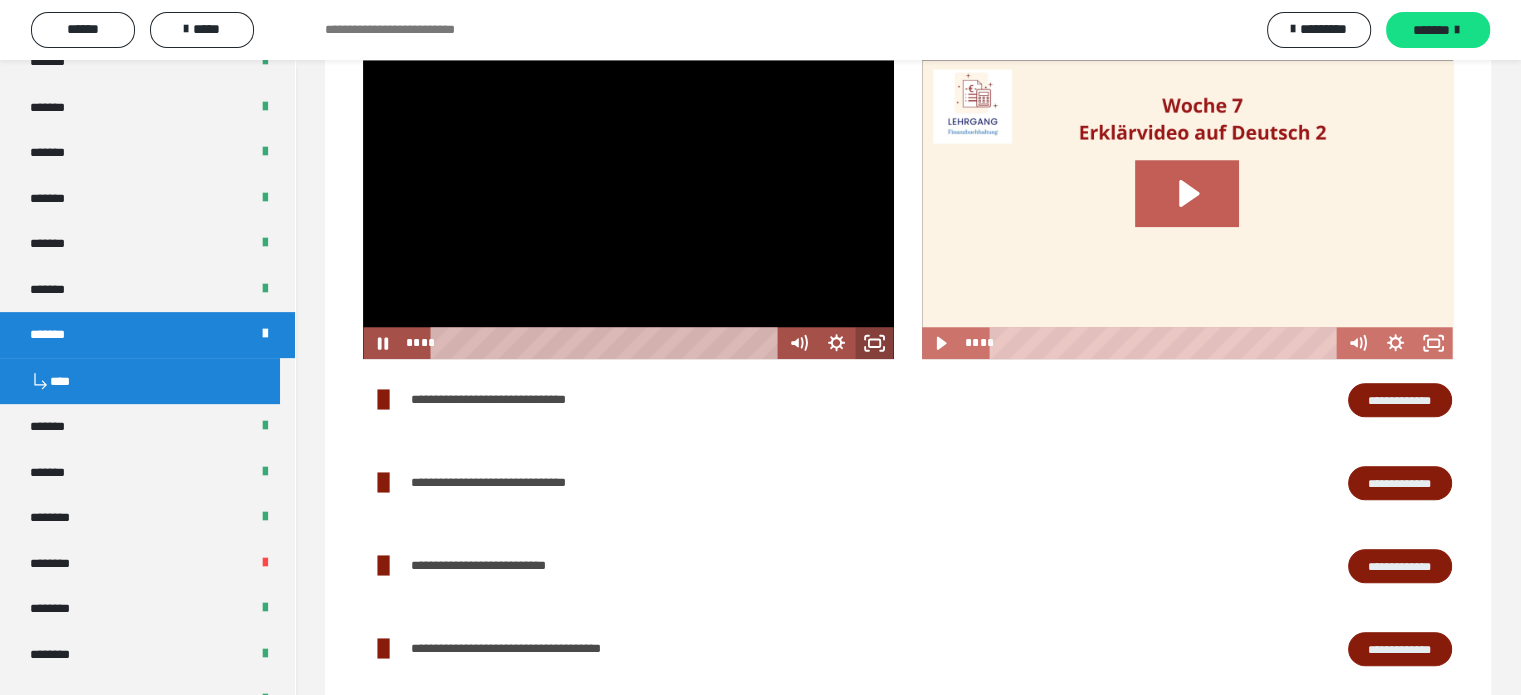 click 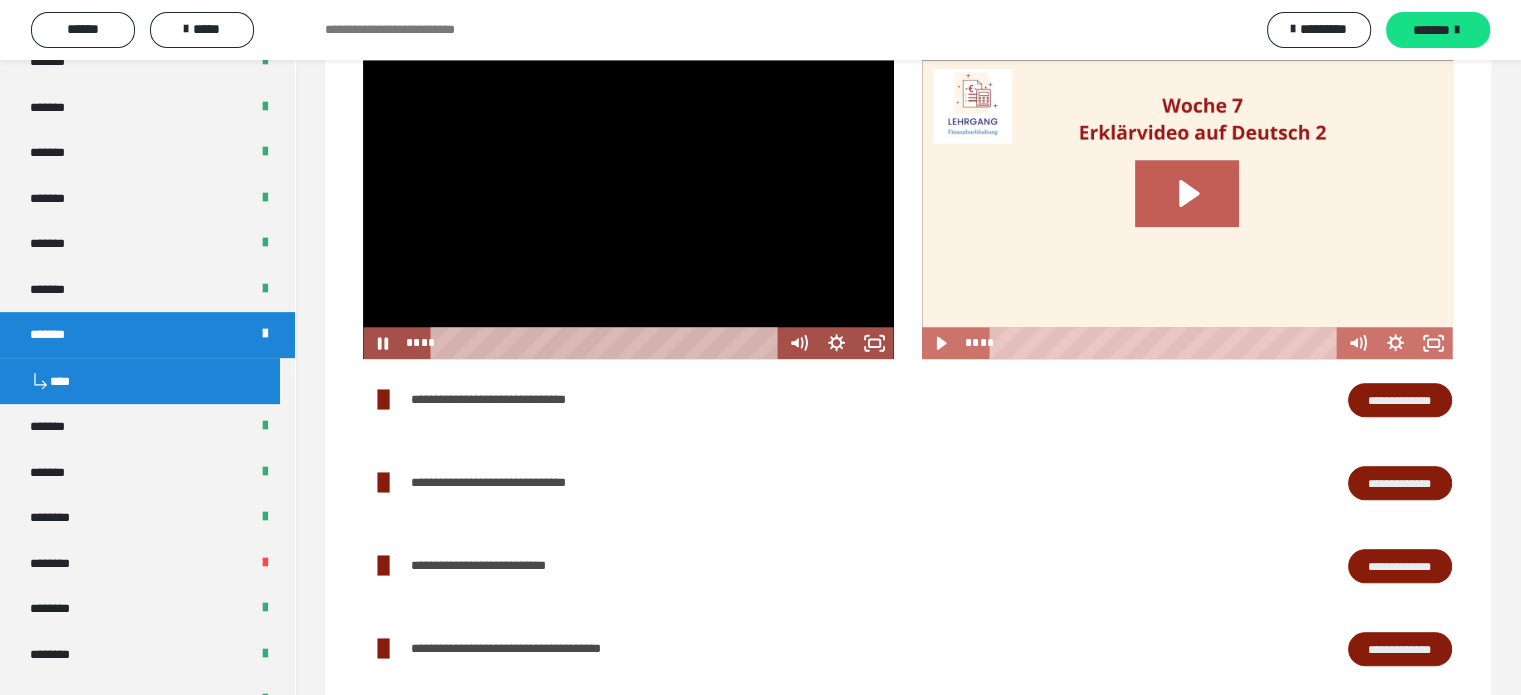 click at bounding box center (628, 209) 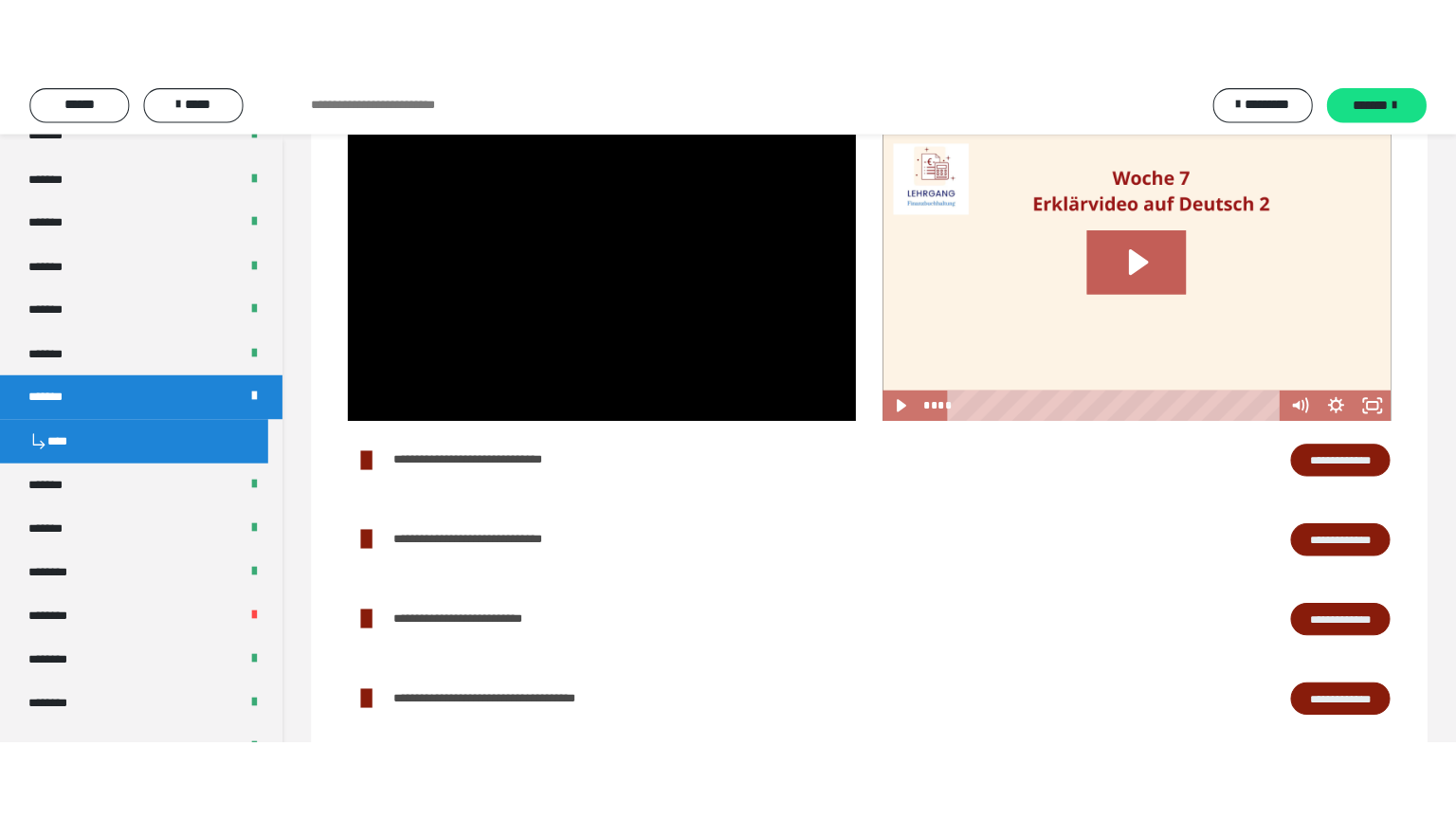 scroll, scrollTop: 1079, scrollLeft: 0, axis: vertical 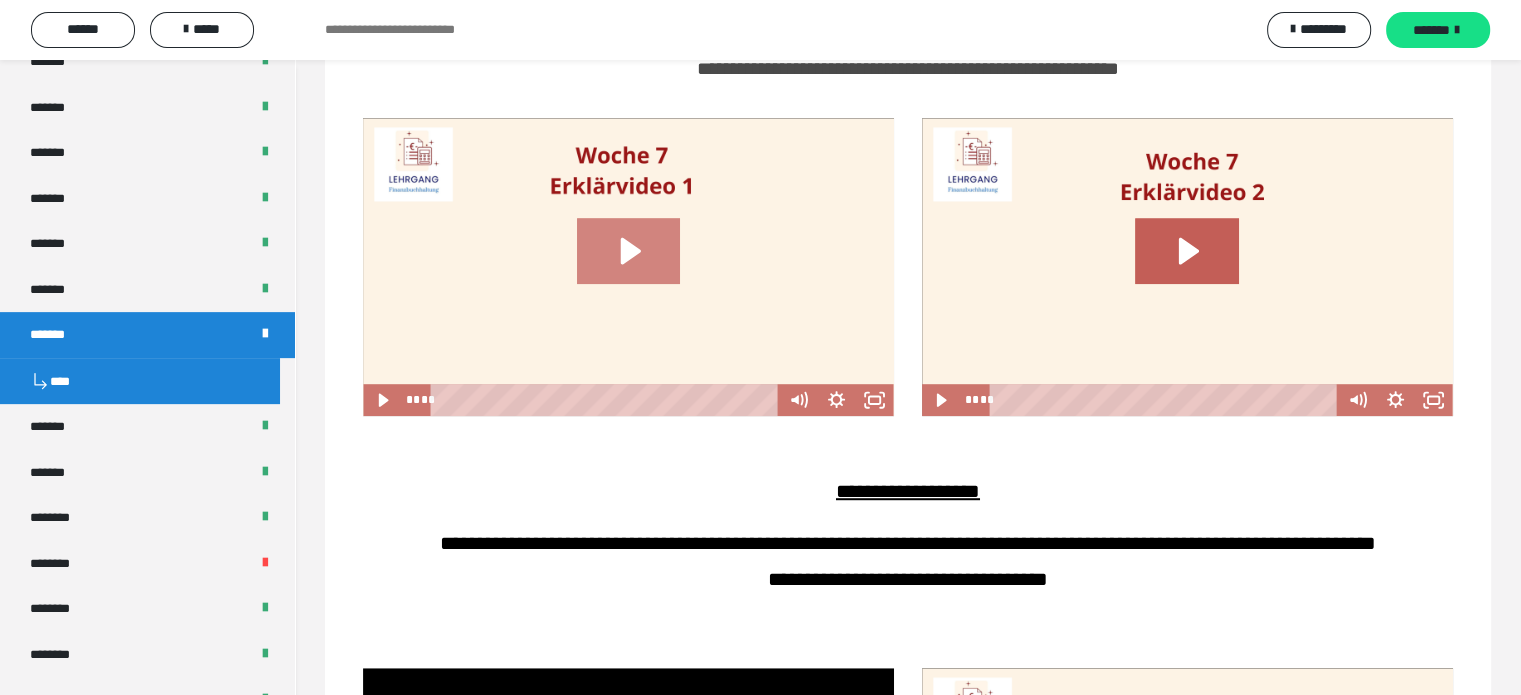 click 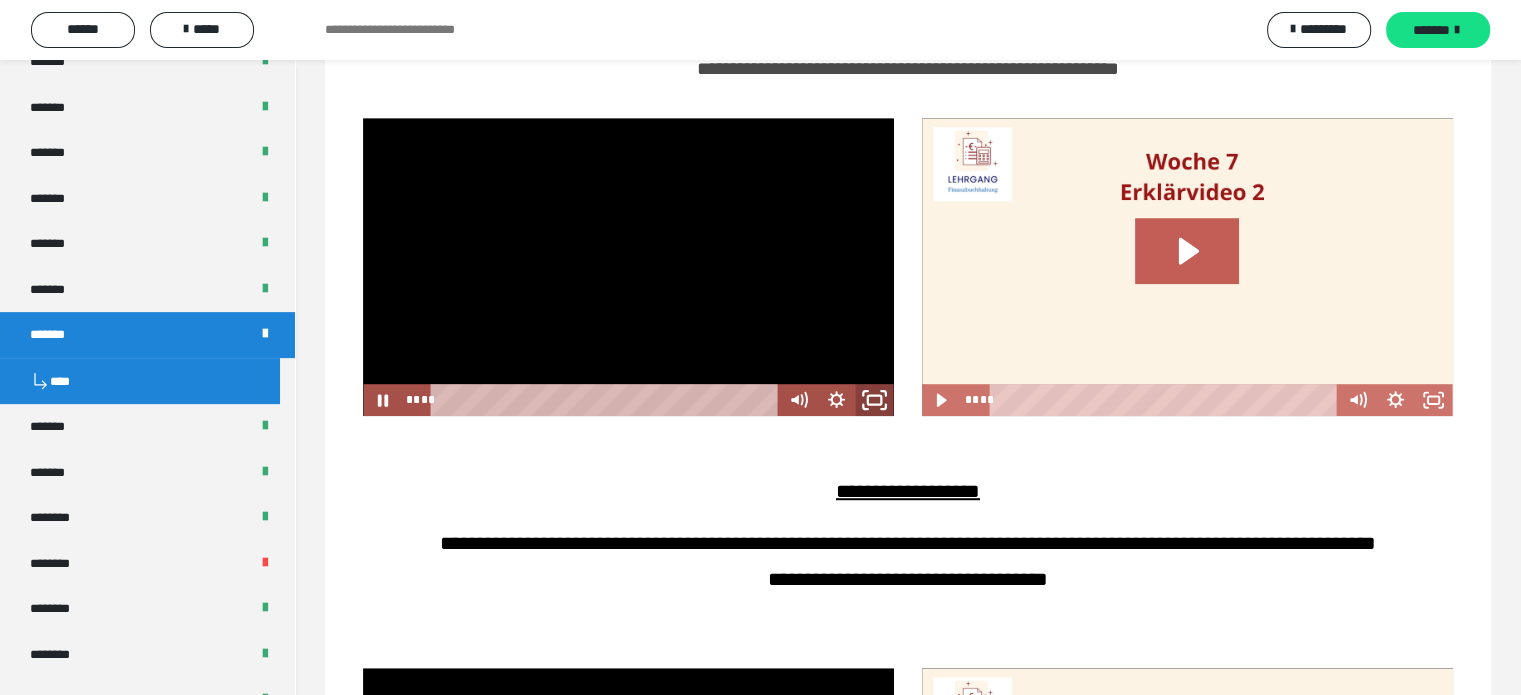 click 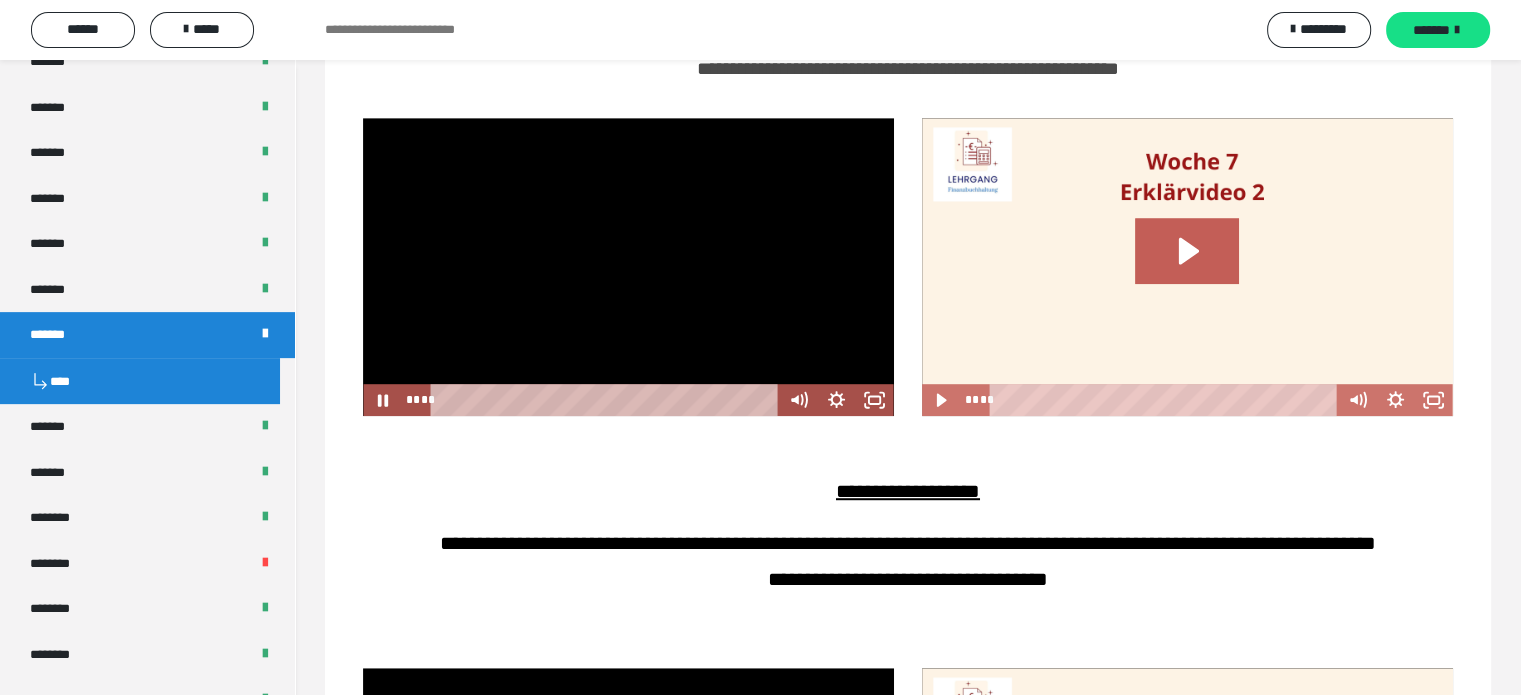 click at bounding box center (628, 267) 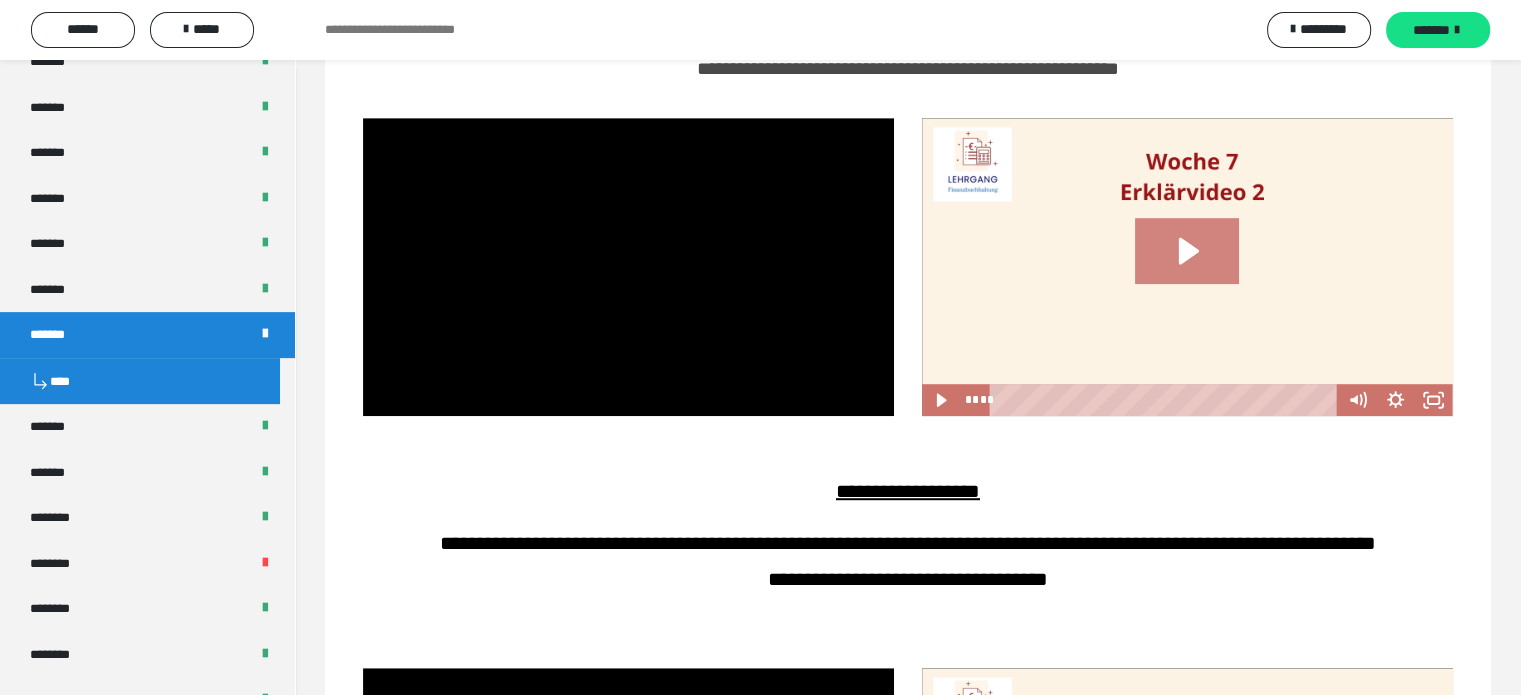 click 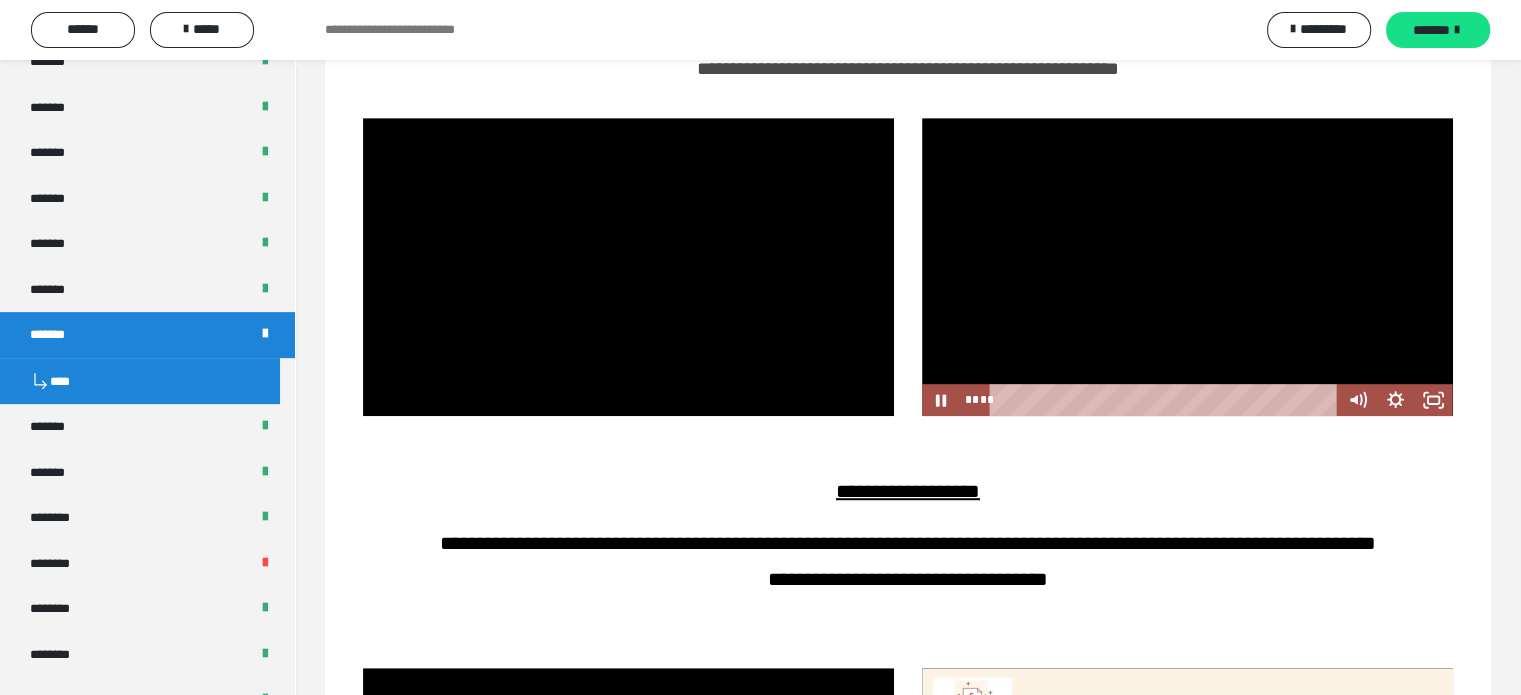click at bounding box center [1187, 267] 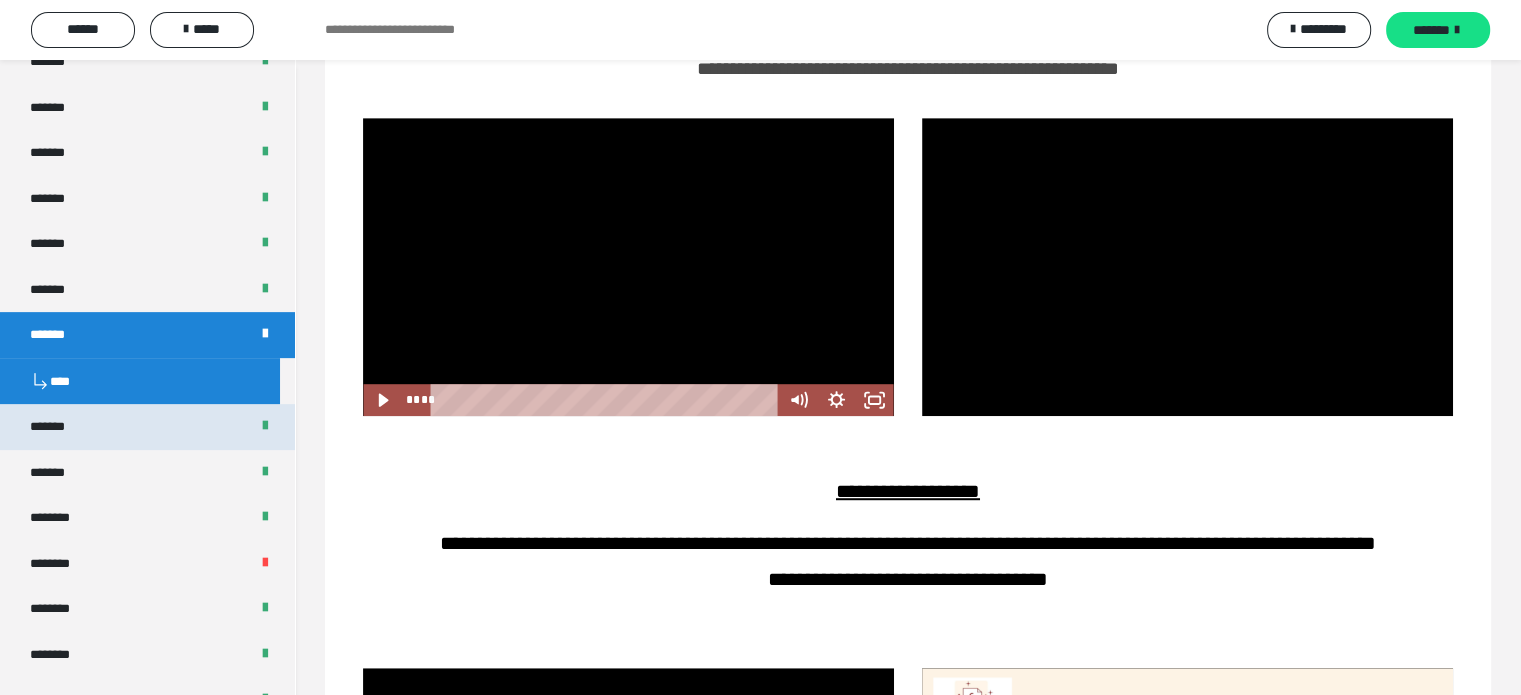 click on "*******" at bounding box center (58, 427) 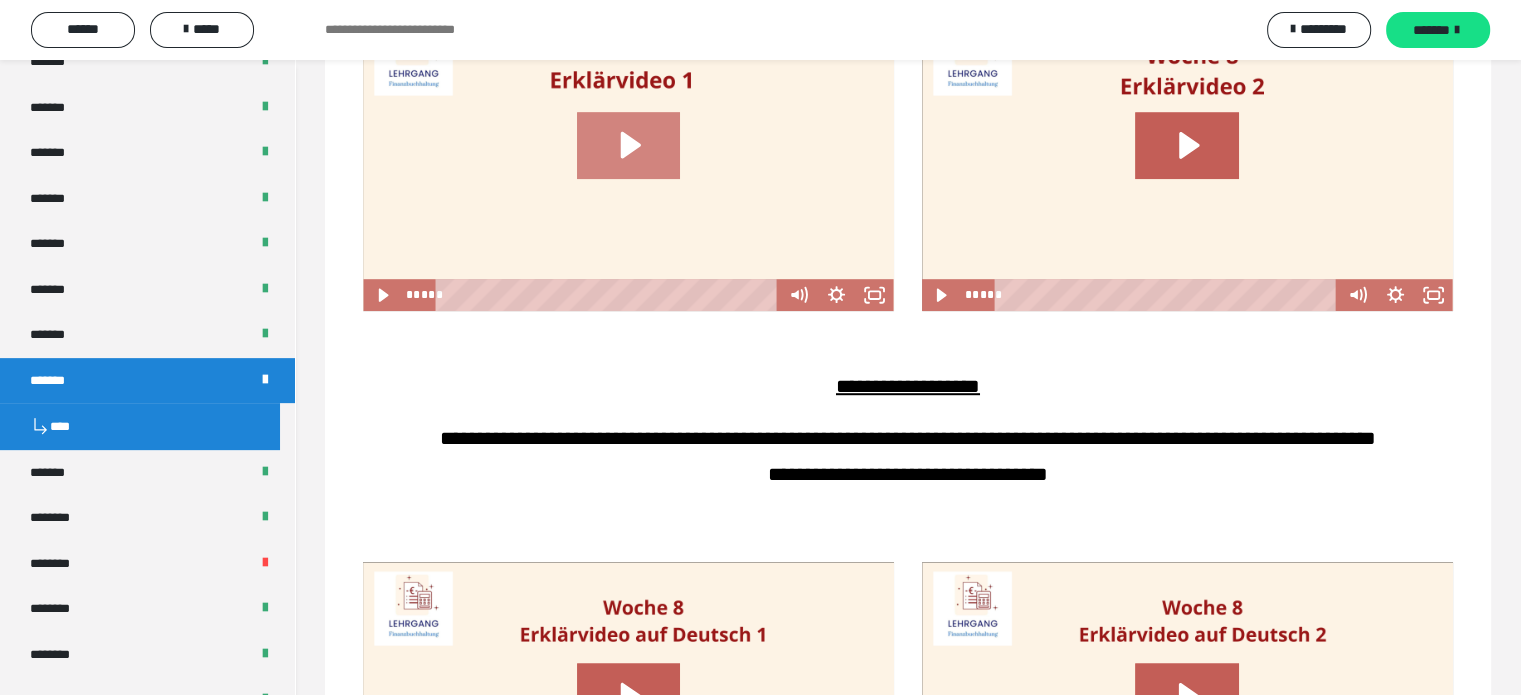 click 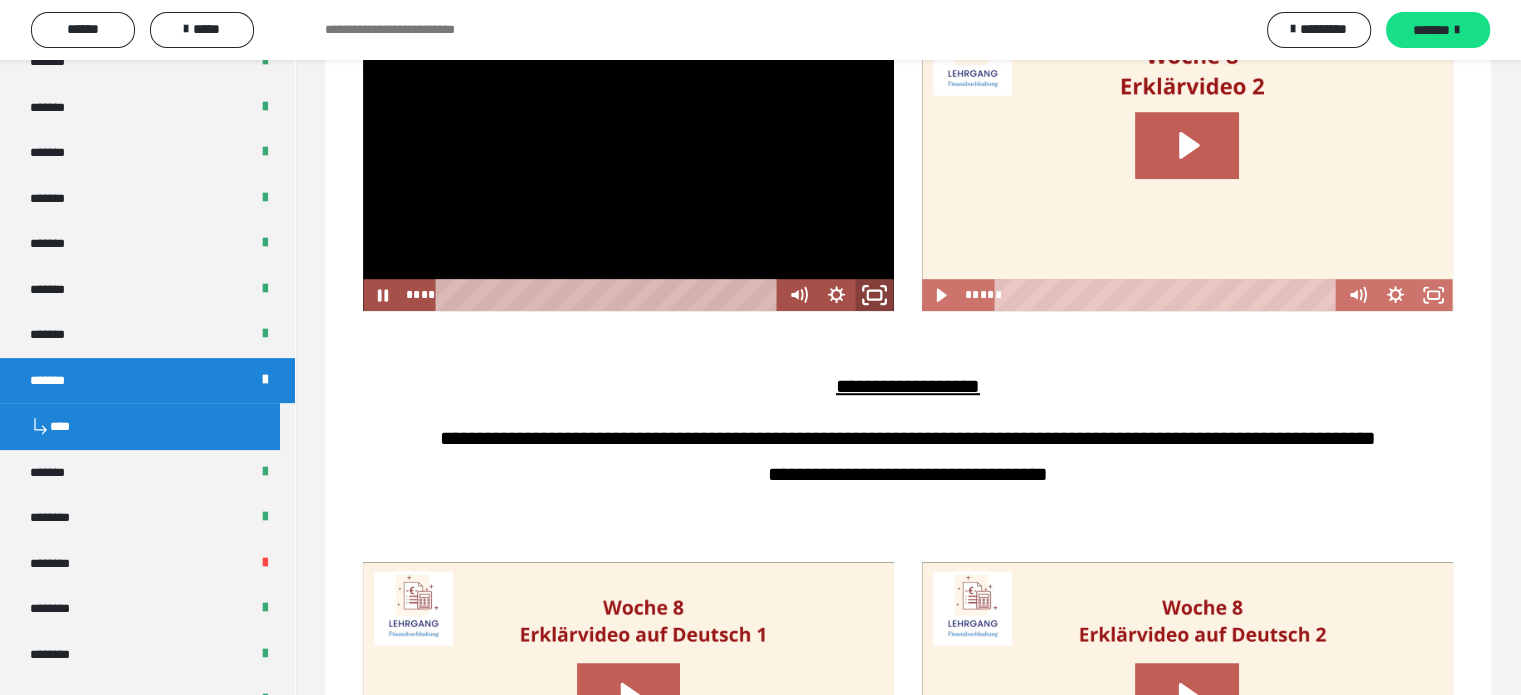 click 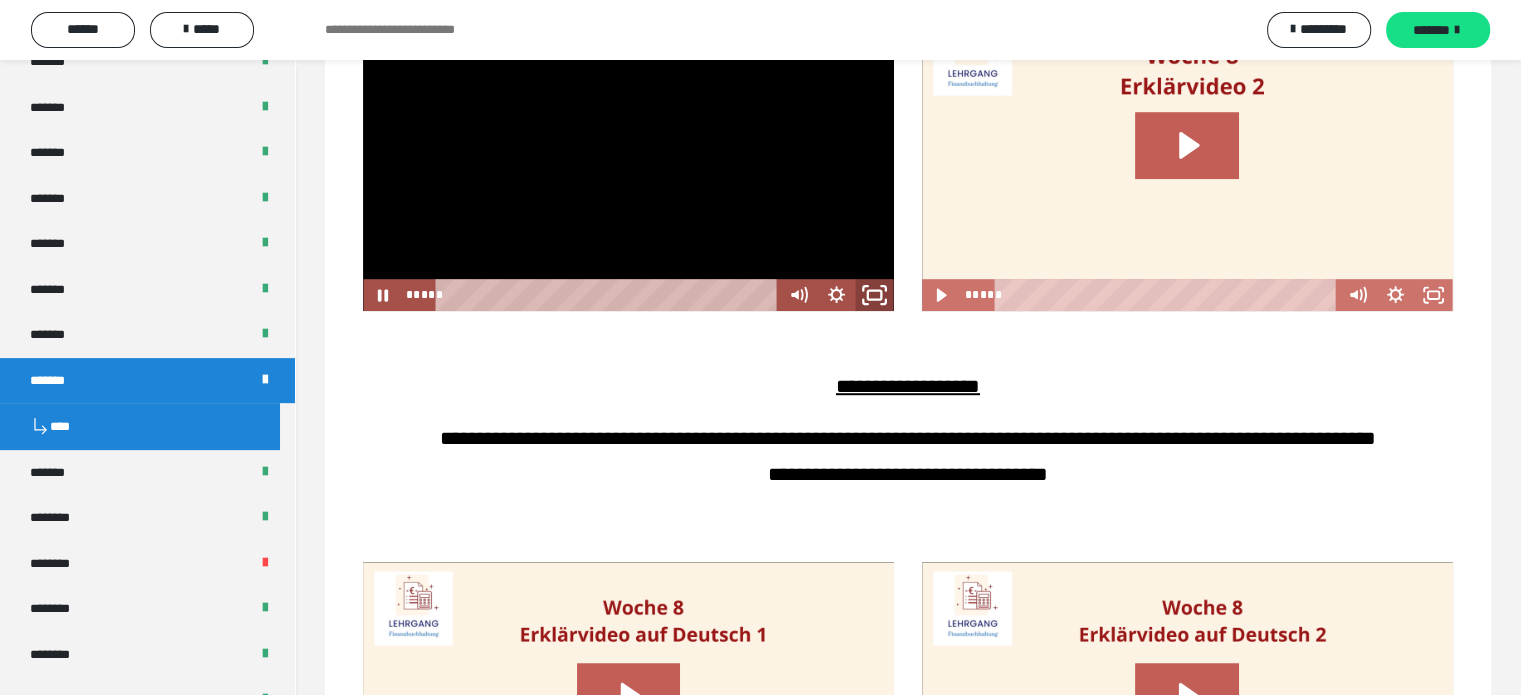 click 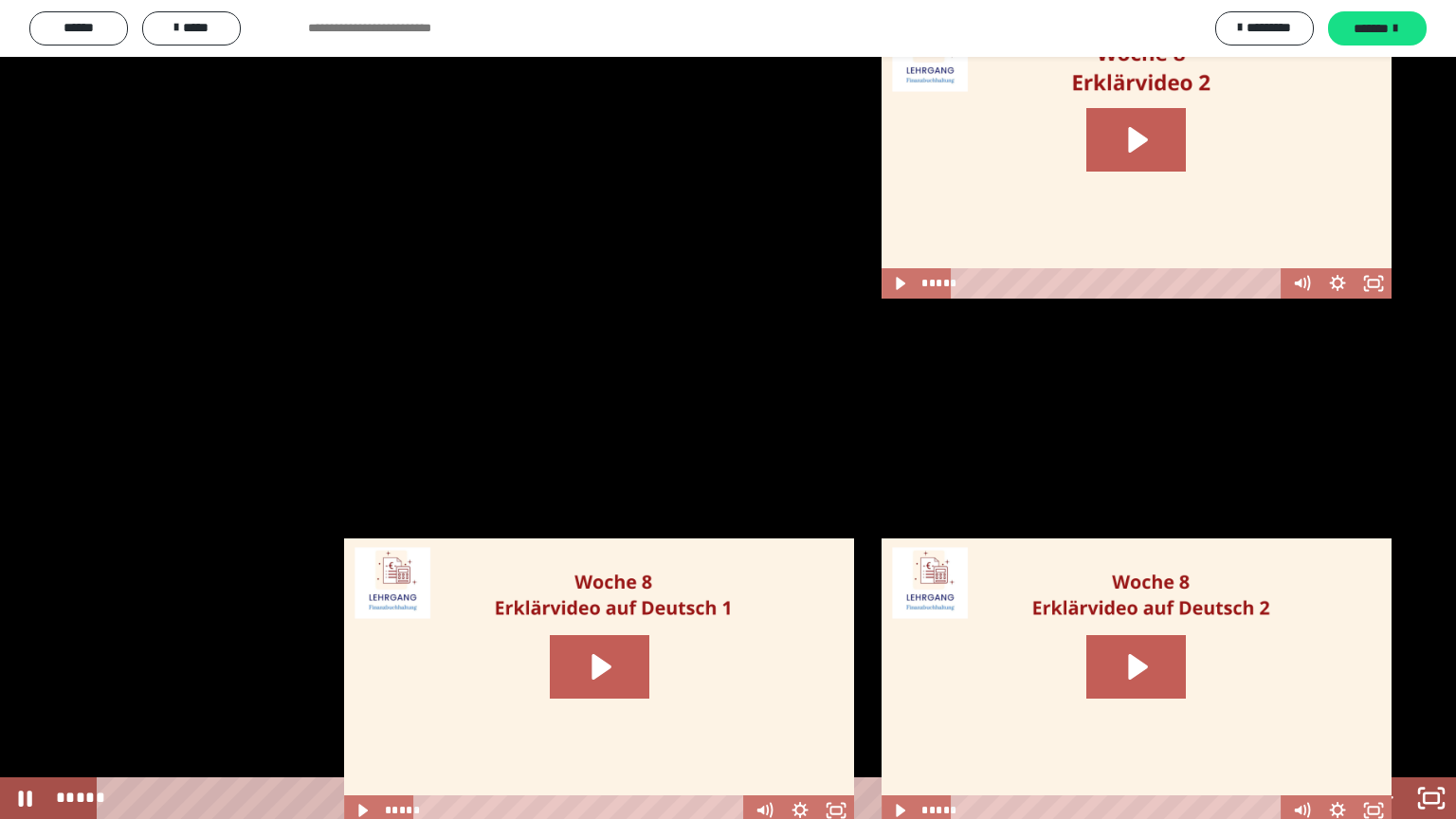 click on "*****" at bounding box center [705, 798] 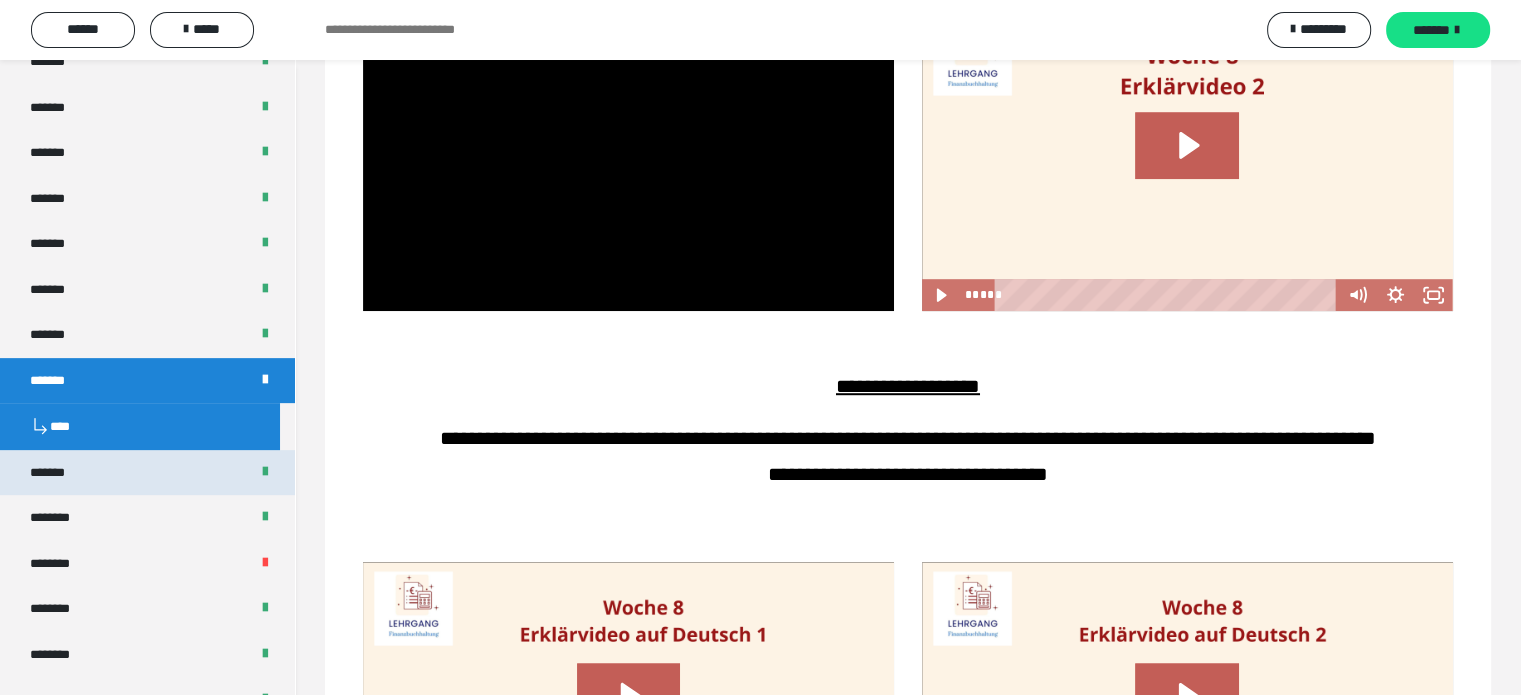 click on "*******" at bounding box center [147, 473] 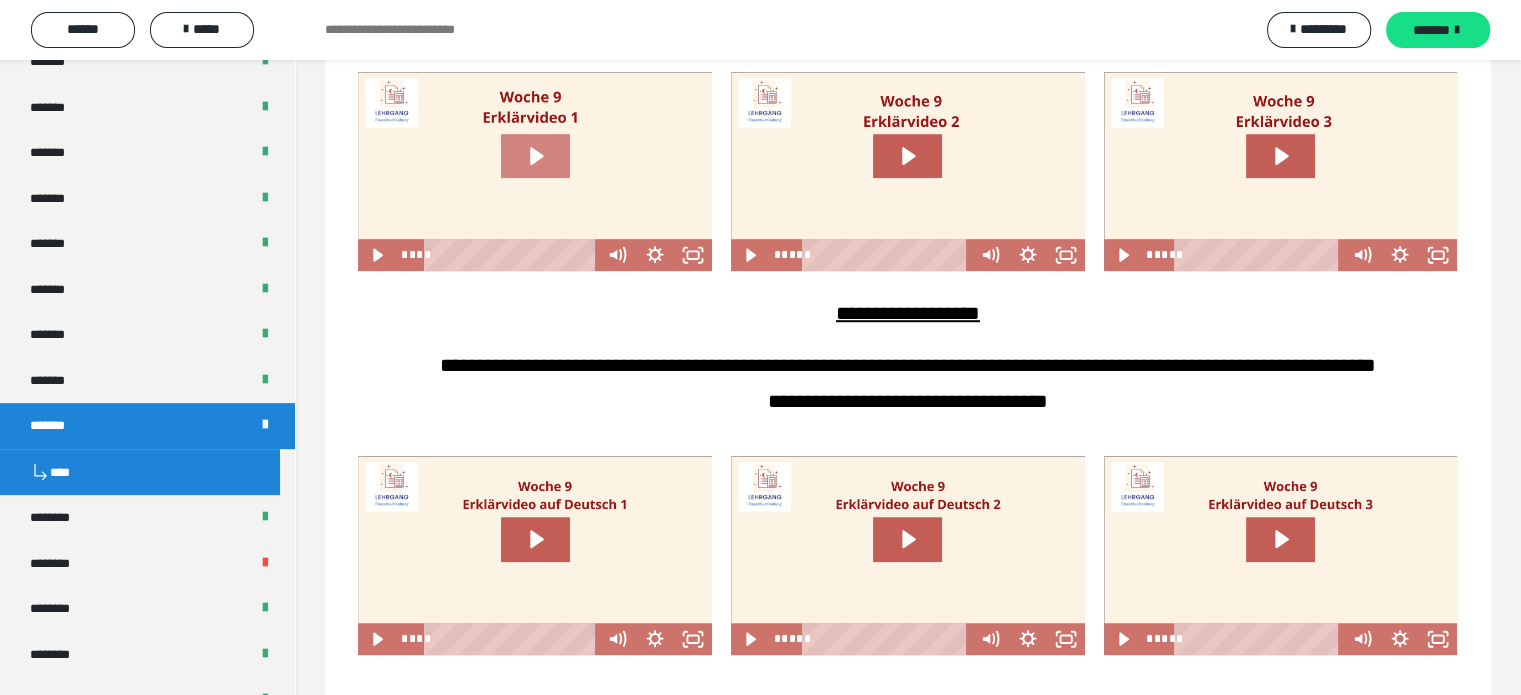 click 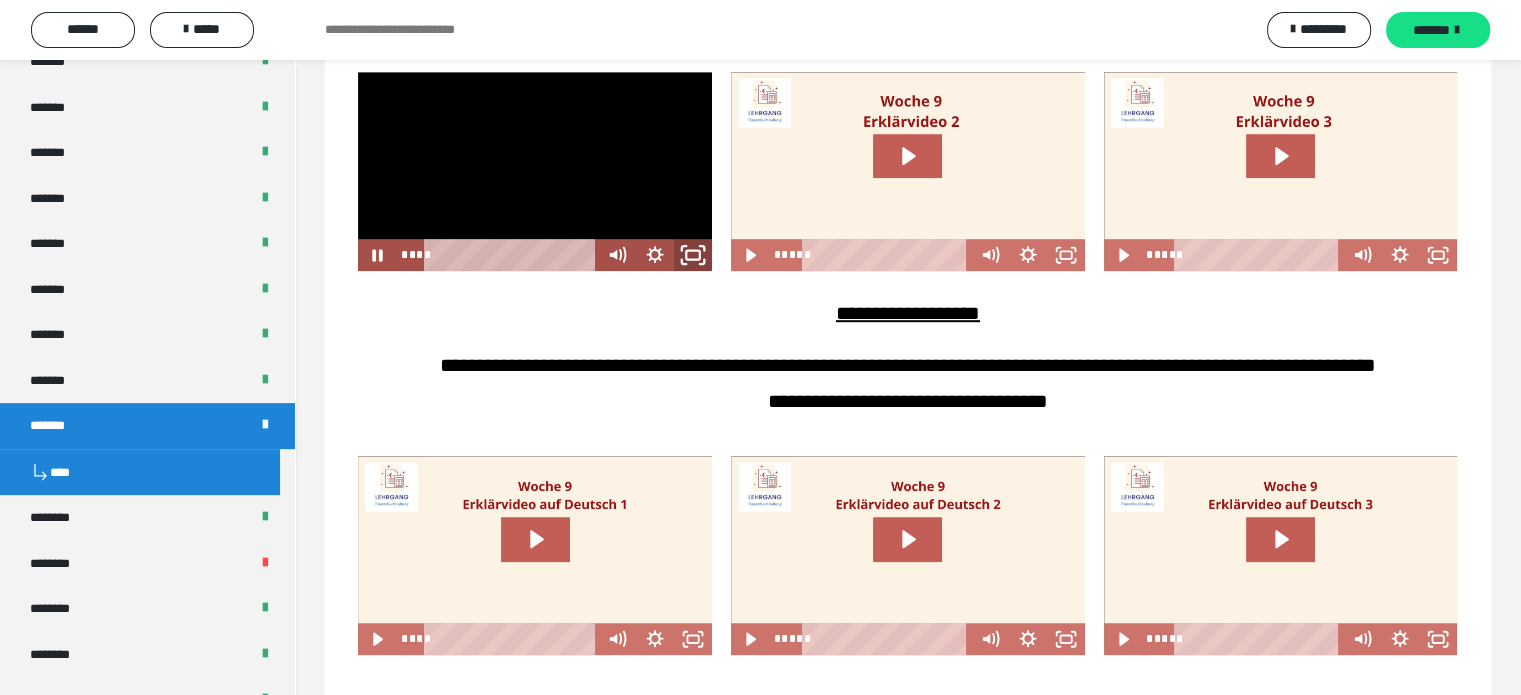 click 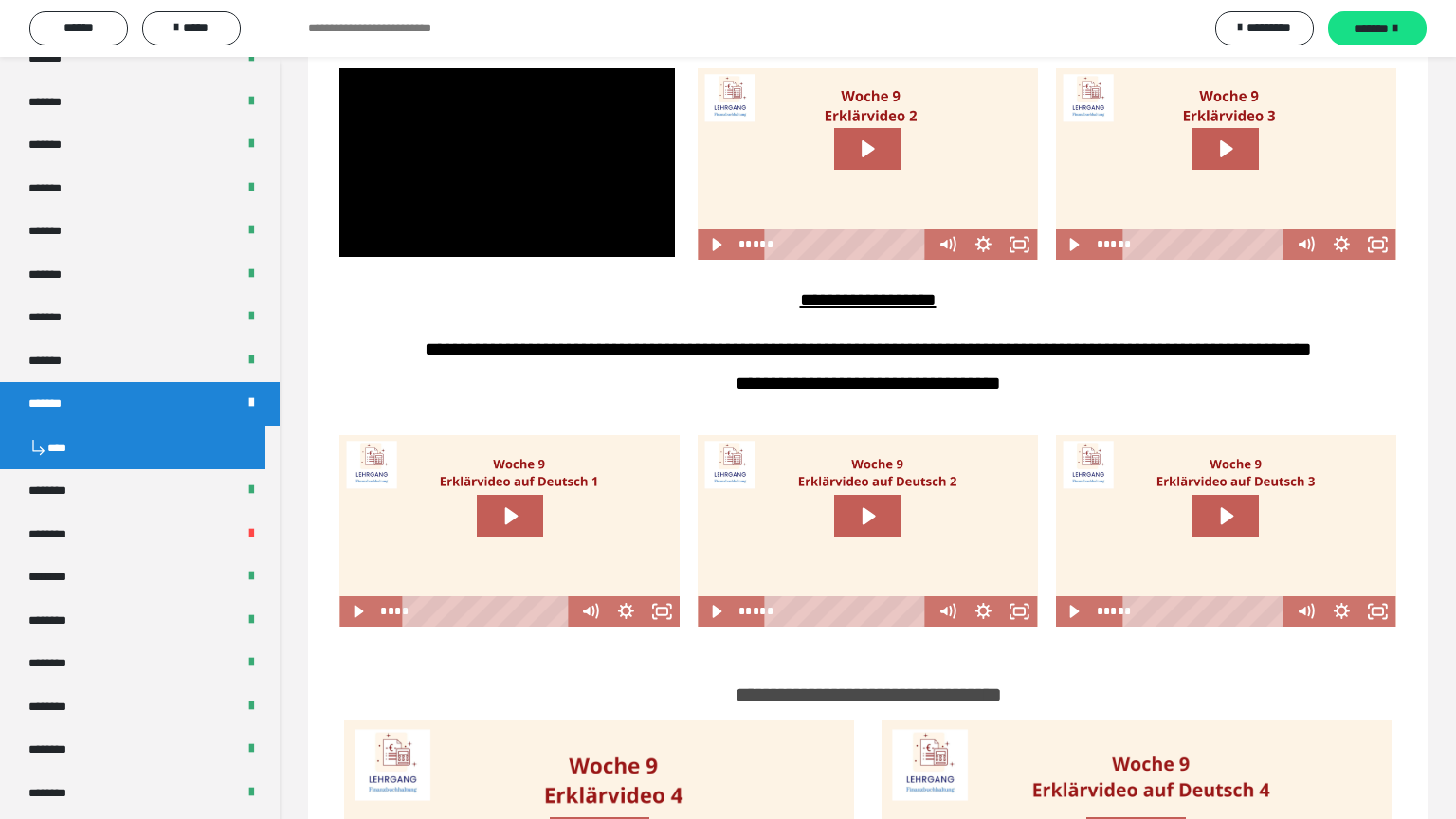 type 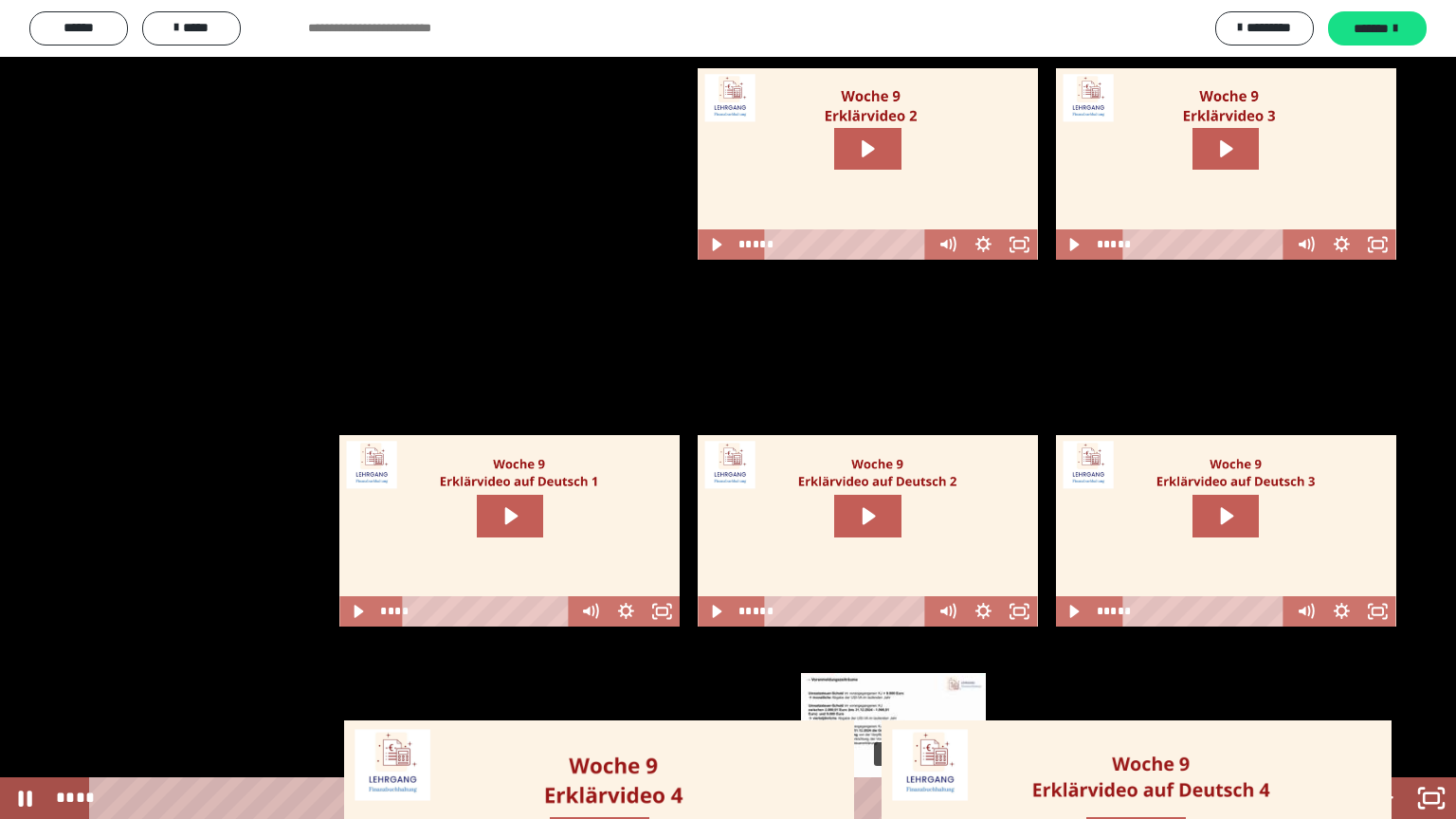click on "****" at bounding box center (701, 798) 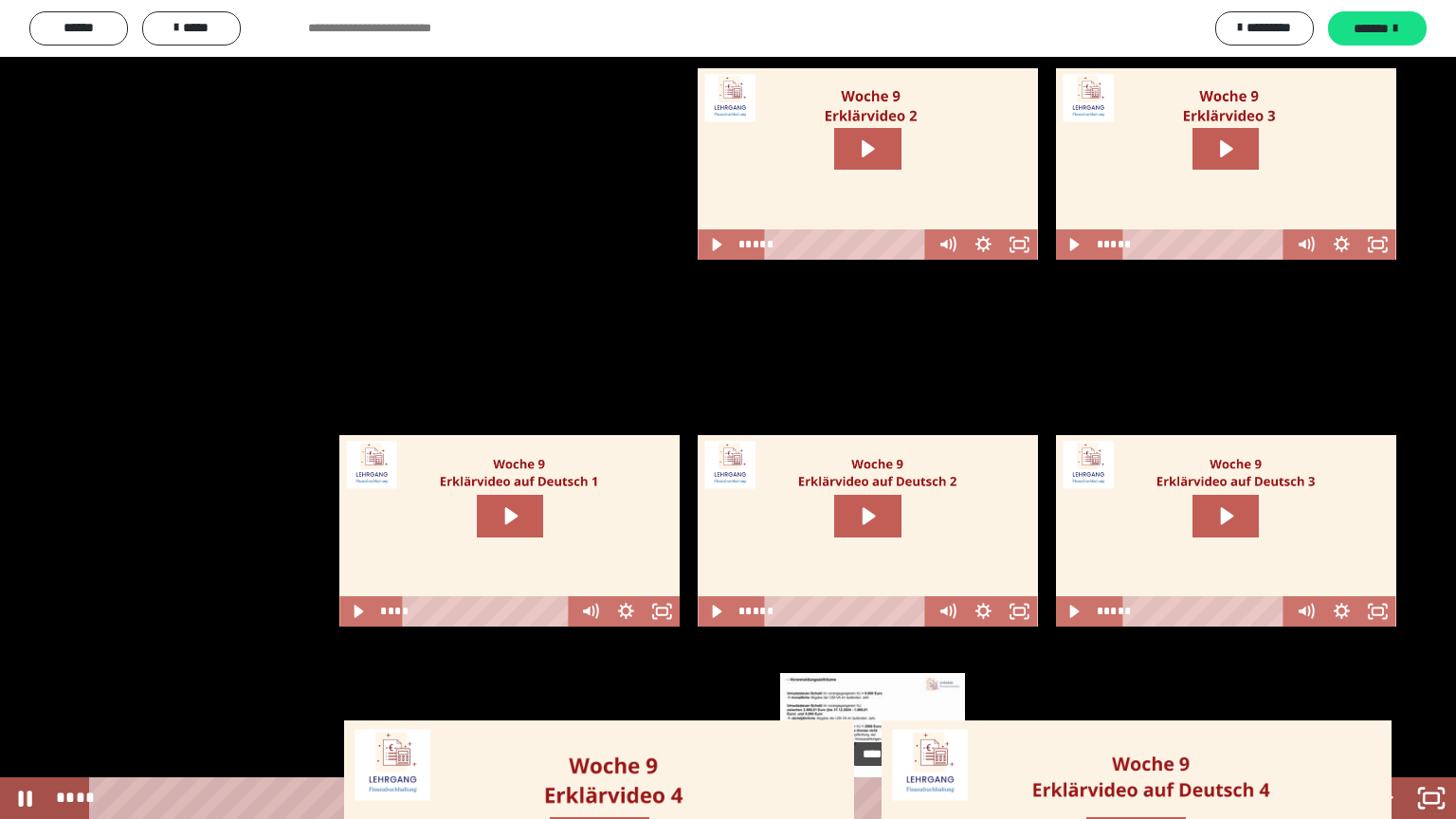click on "****" at bounding box center [701, 798] 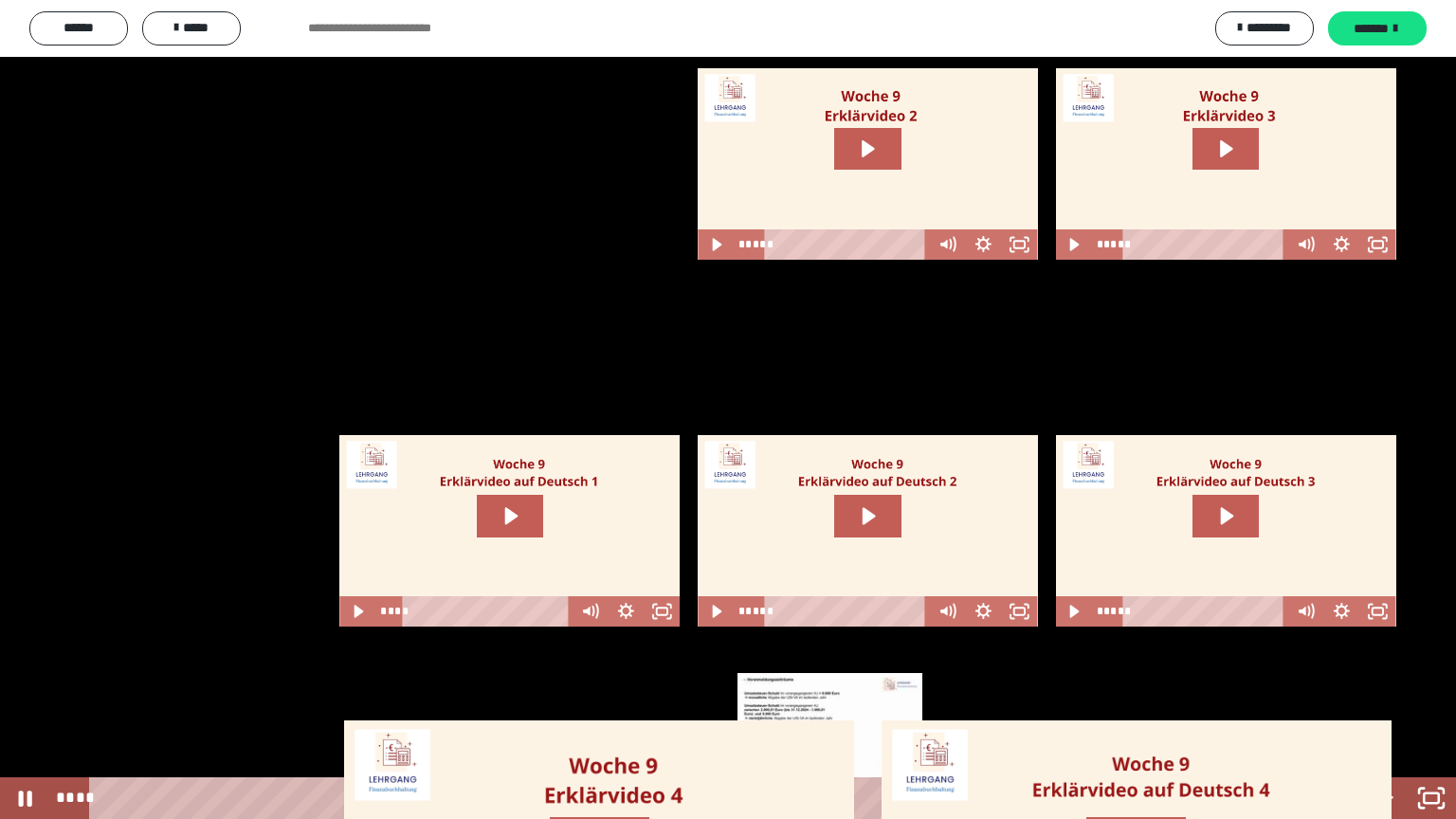 click on "****" at bounding box center (701, 798) 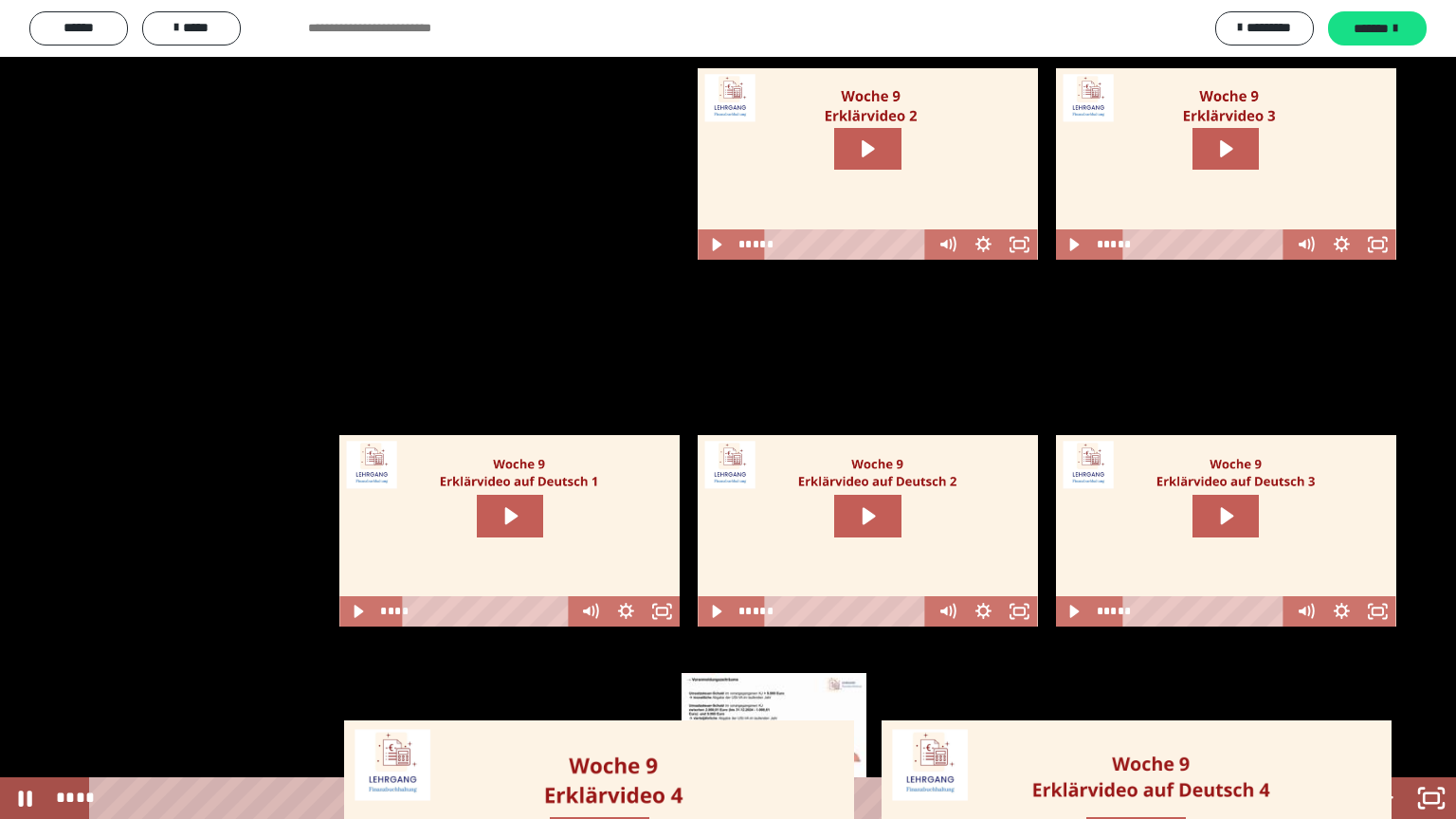 click on "****" at bounding box center (701, 798) 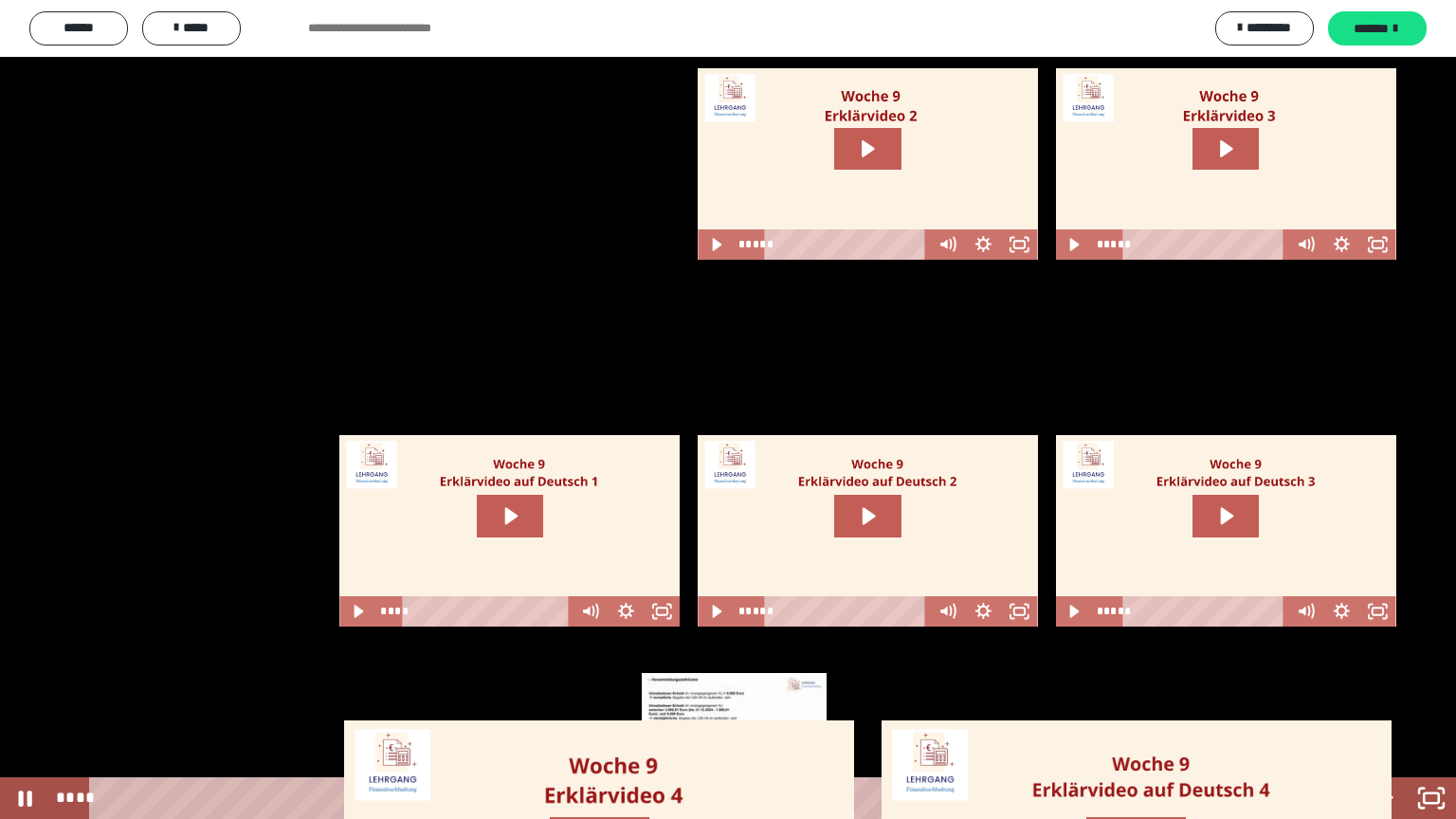 click on "****" at bounding box center [701, 798] 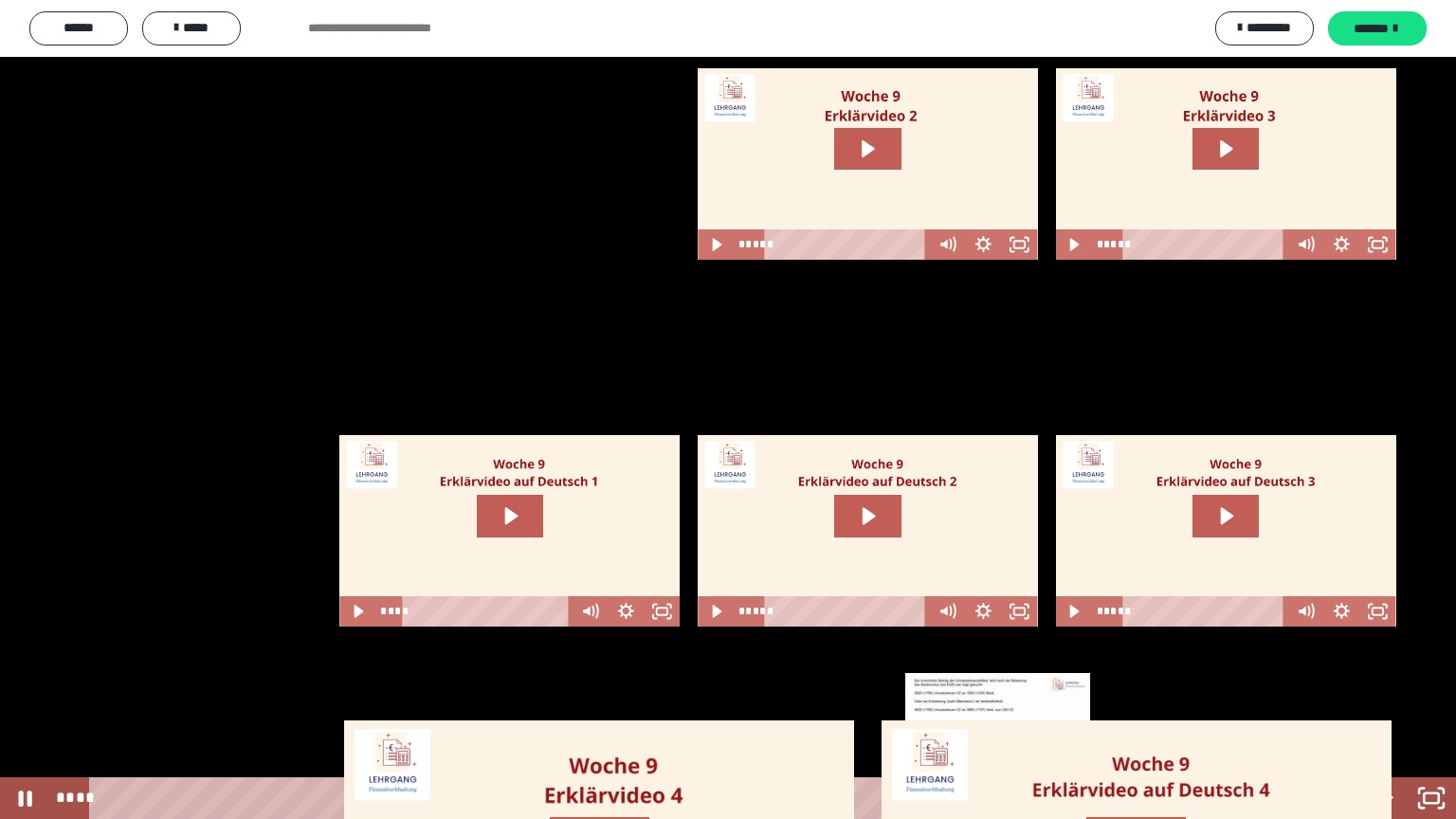 click on "****" at bounding box center [701, 798] 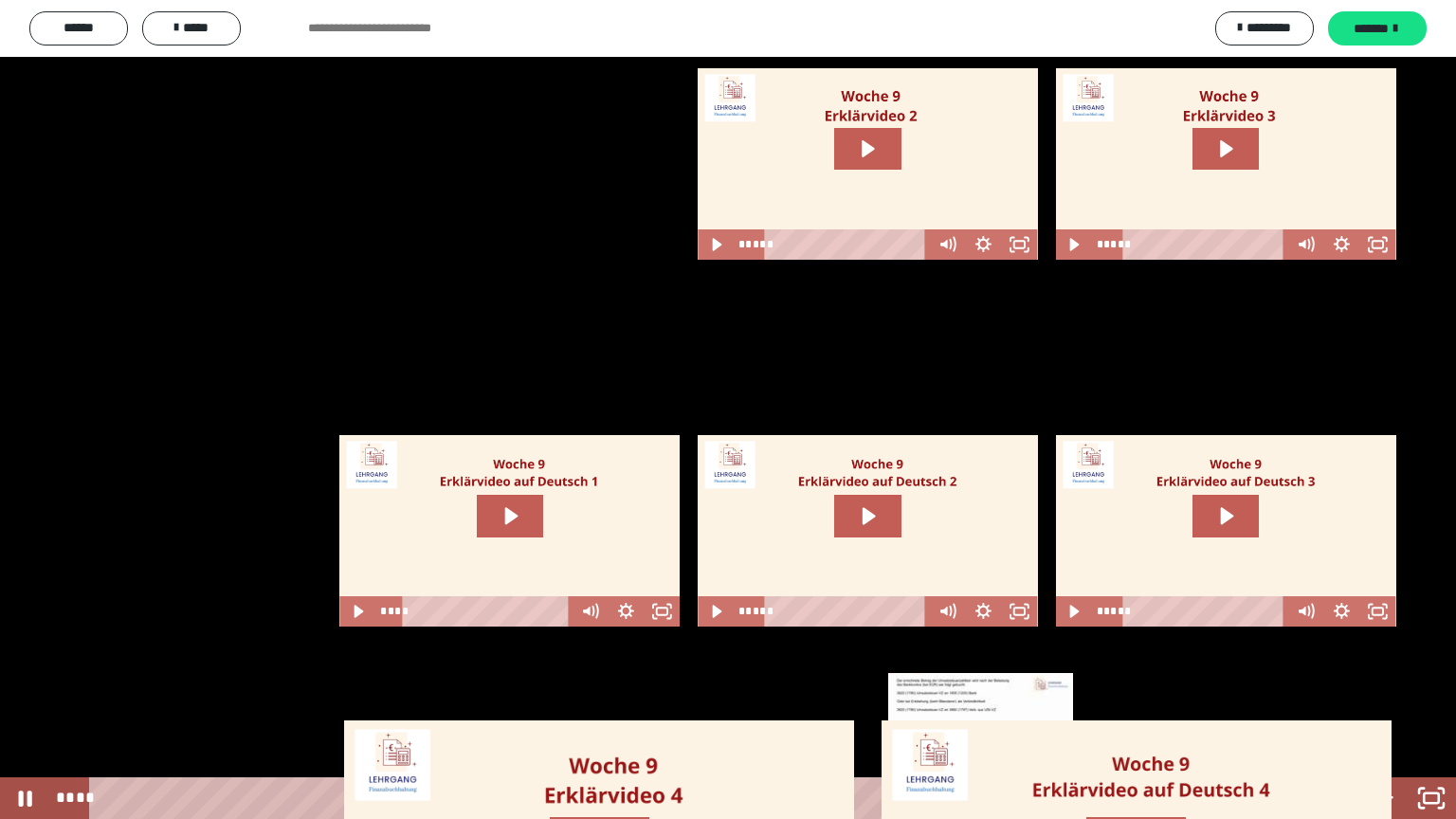 click on "****" at bounding box center [701, 798] 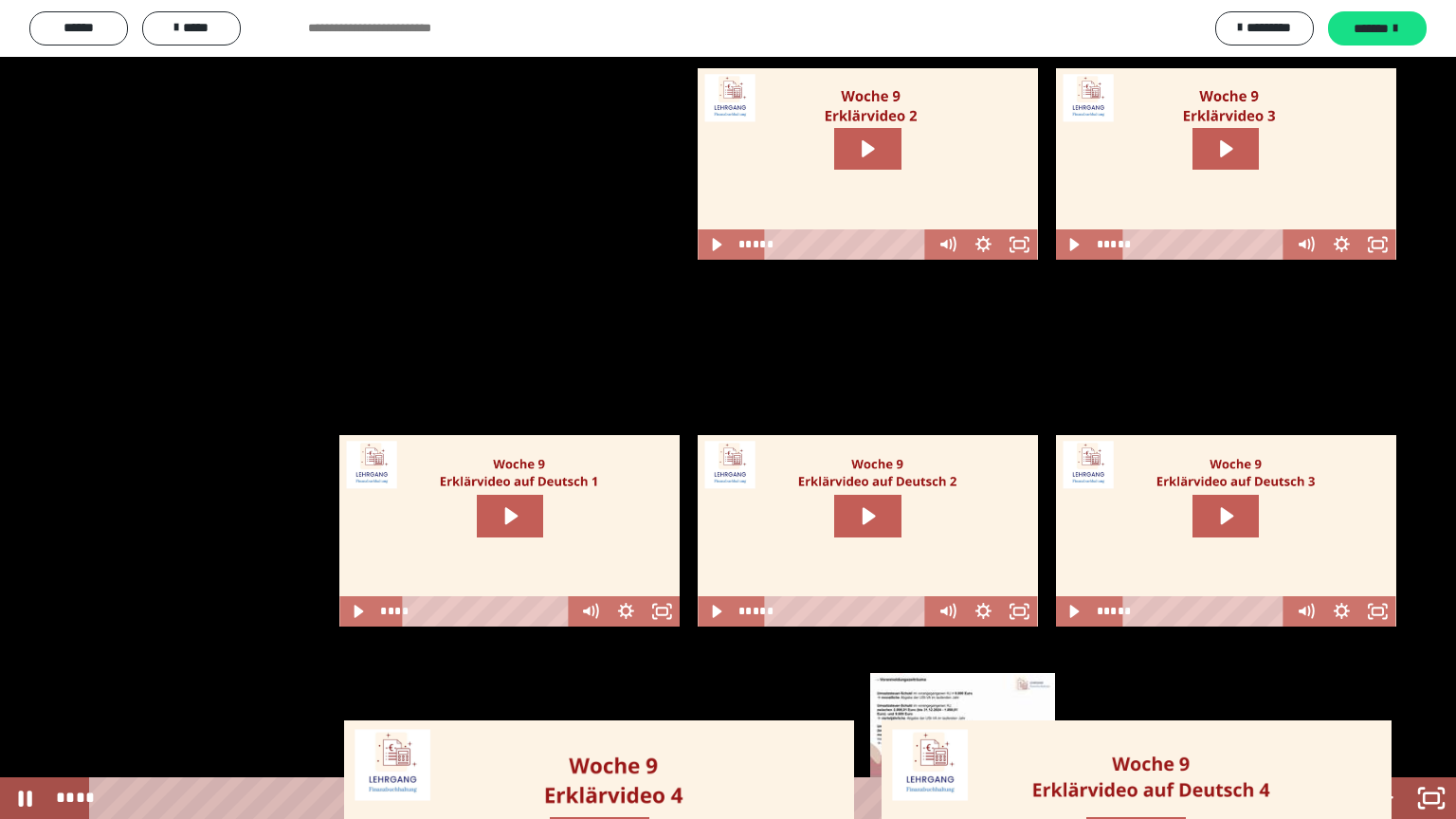 click on "****" at bounding box center [701, 798] 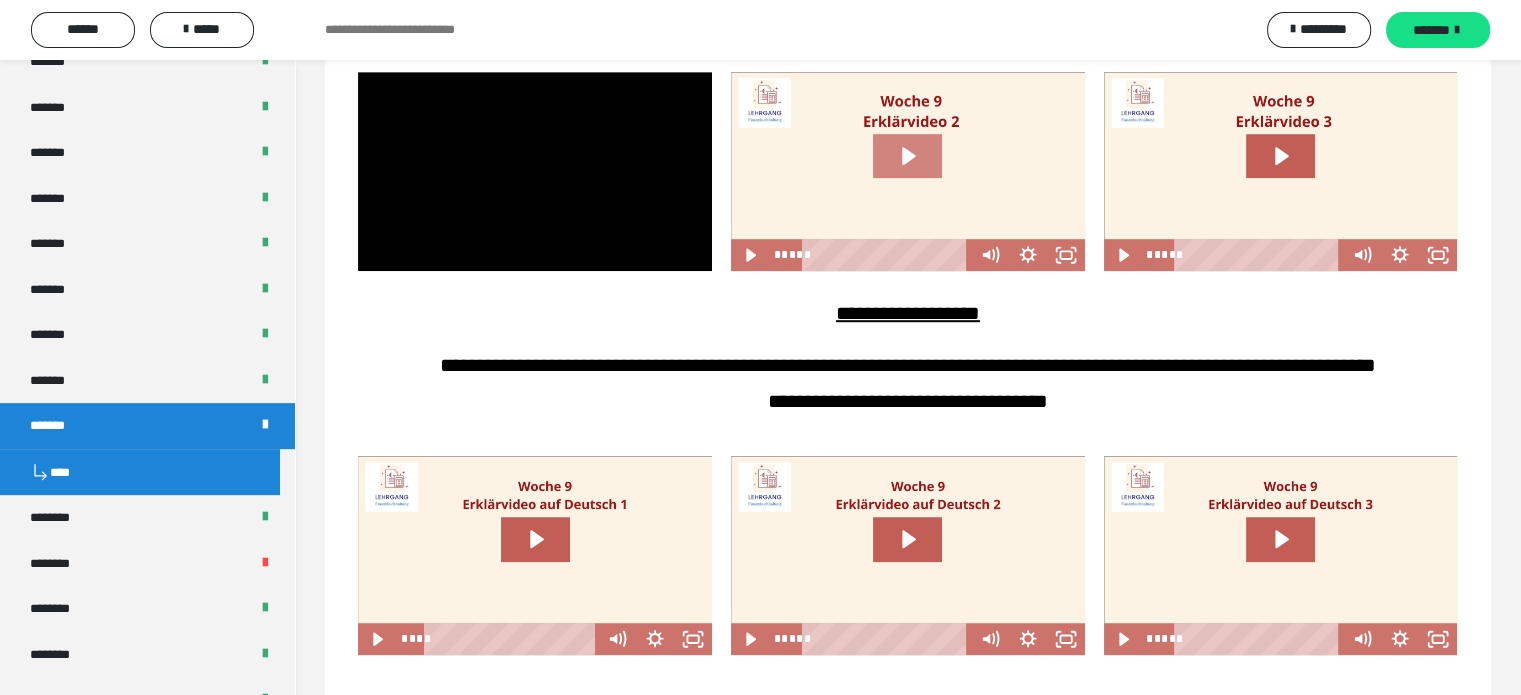 click 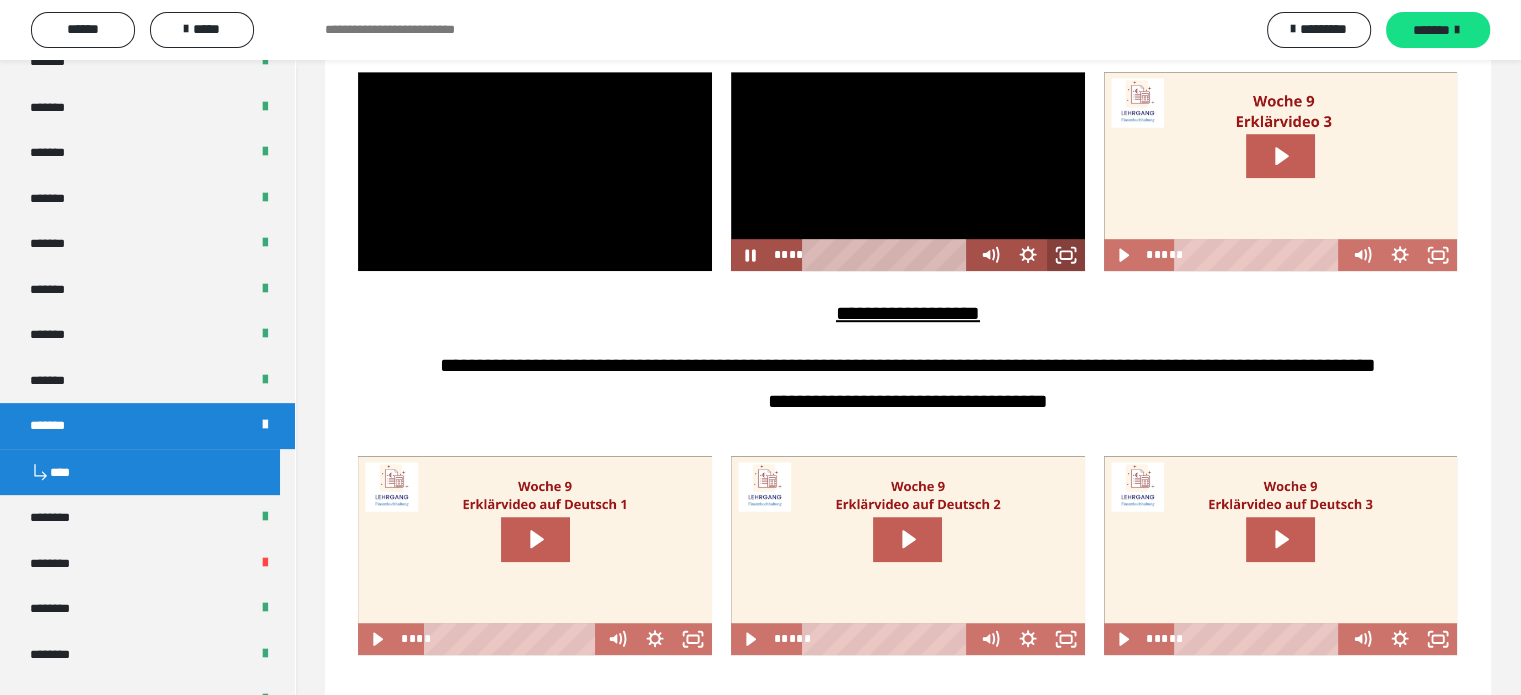 click 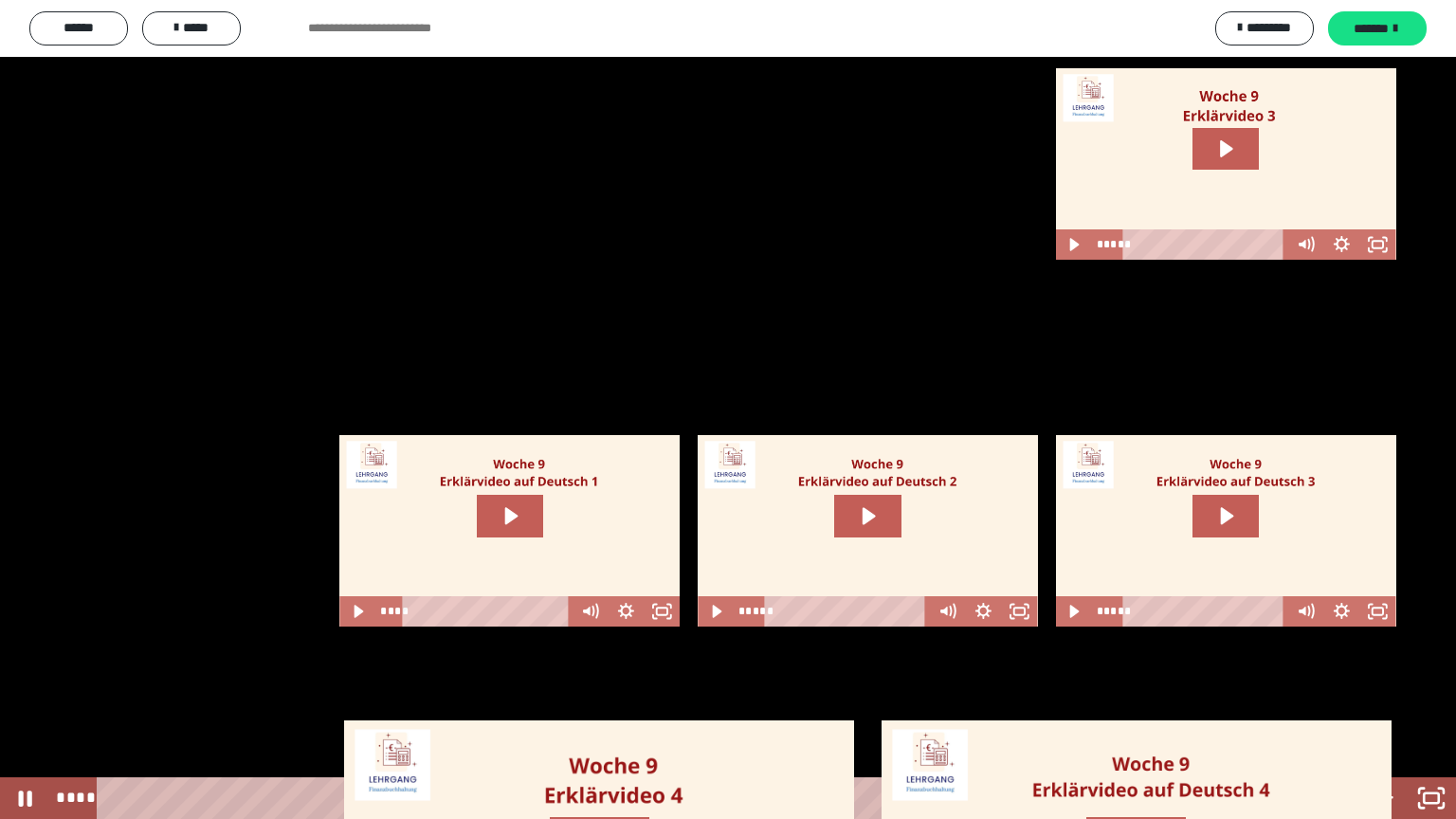 click at bounding box center [728, 410] 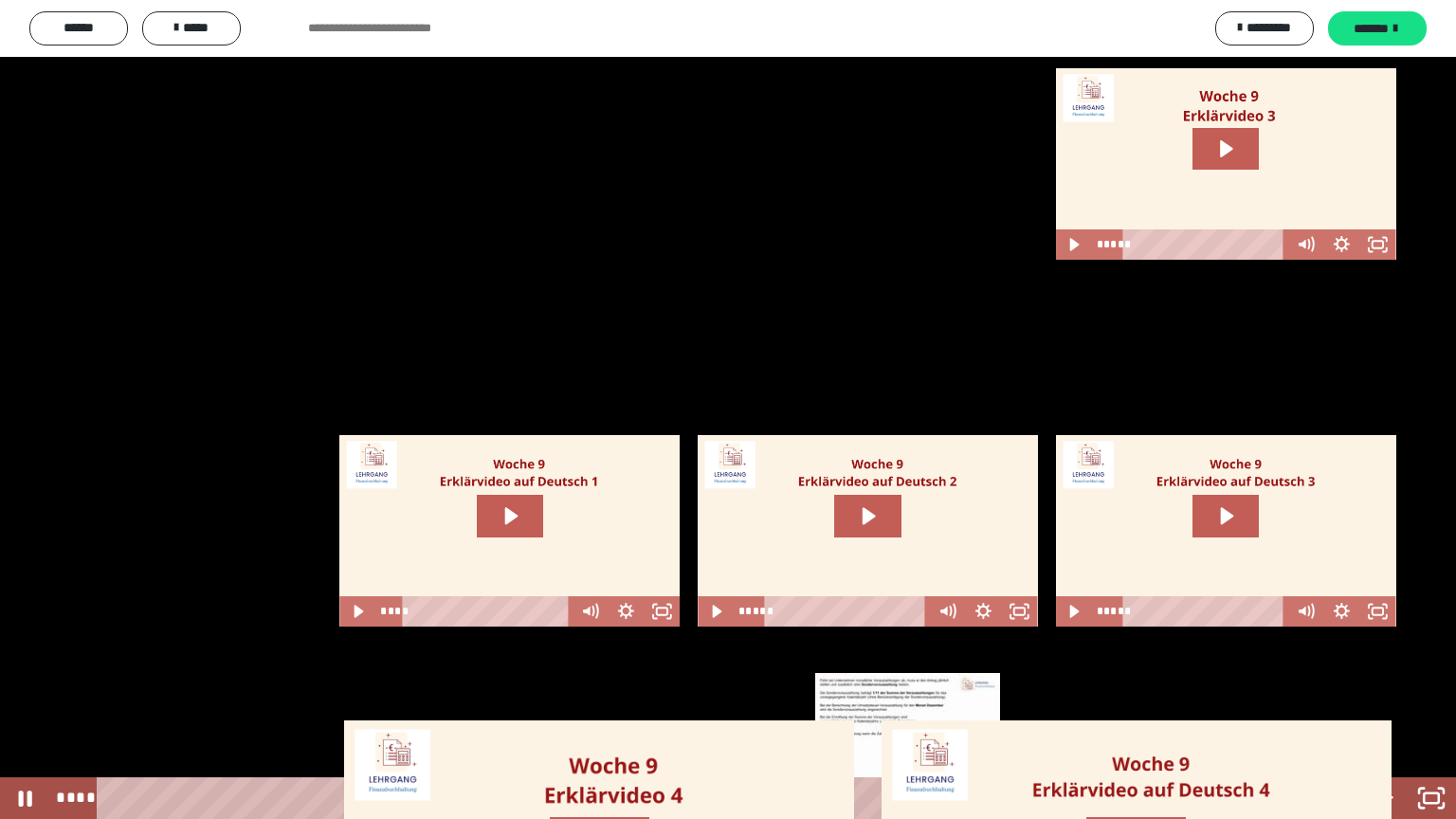 click on "****" at bounding box center (705, 798) 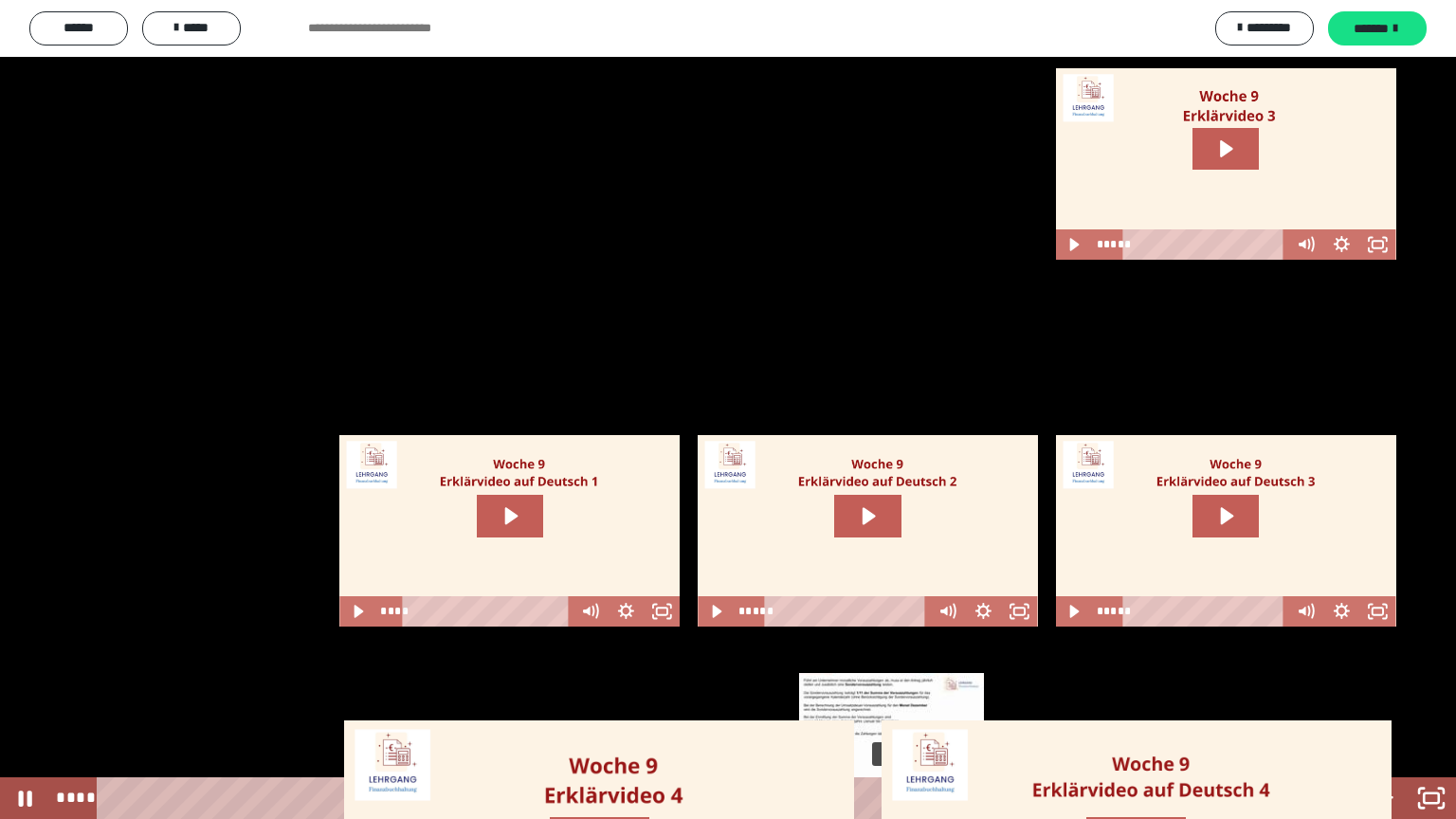 click on "****" at bounding box center [705, 798] 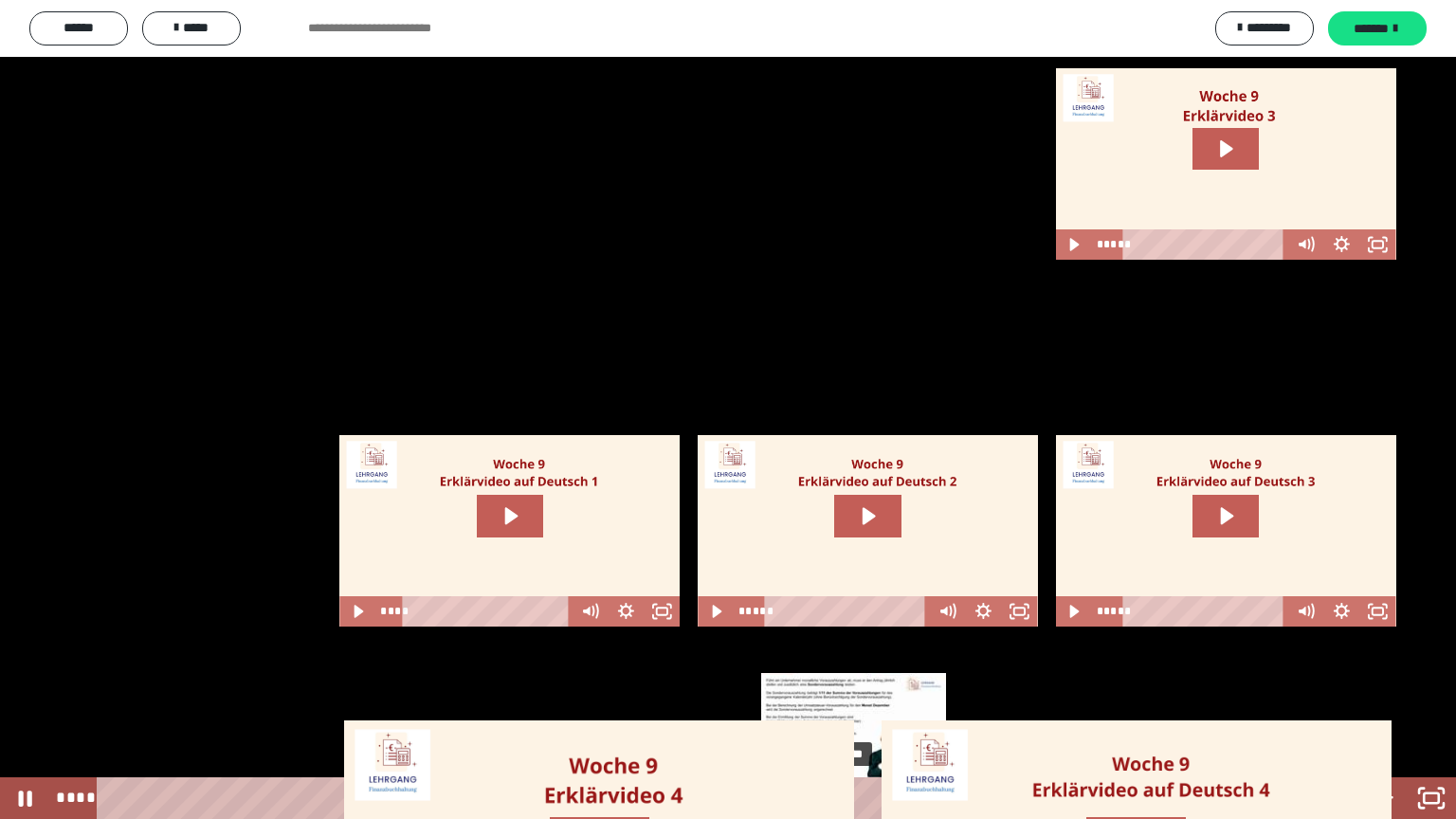 click on "****" at bounding box center (705, 798) 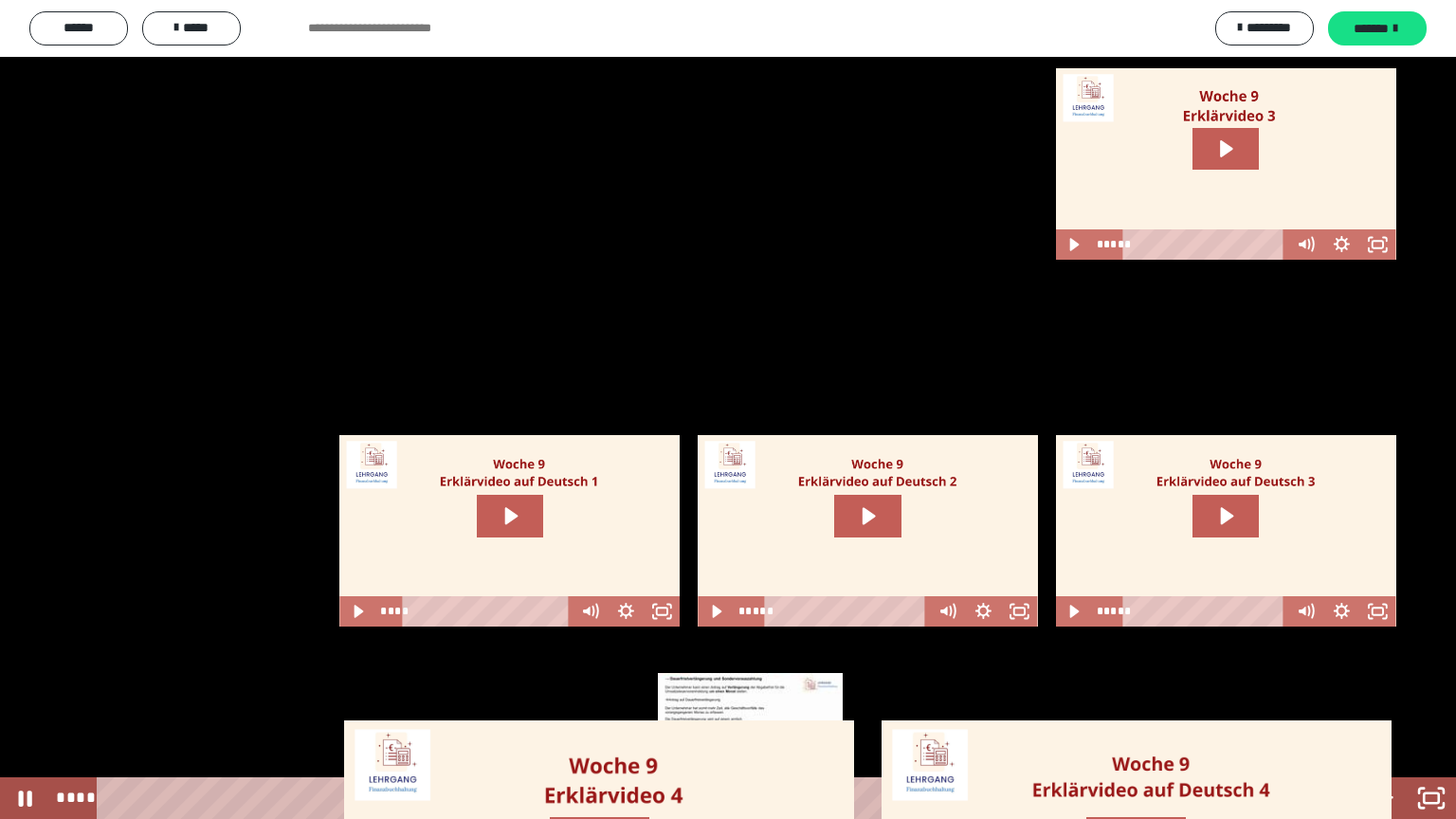 click on "****" at bounding box center [705, 798] 